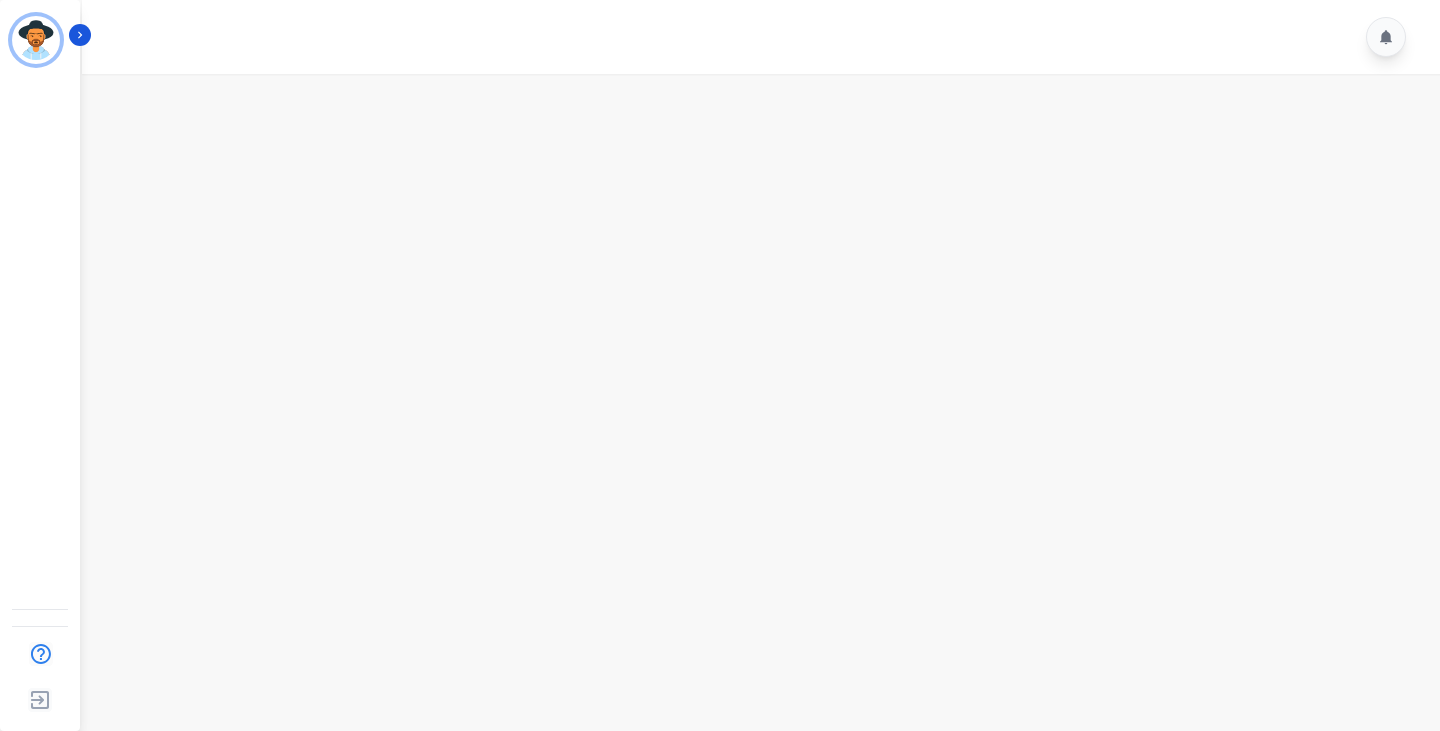 scroll, scrollTop: 0, scrollLeft: 0, axis: both 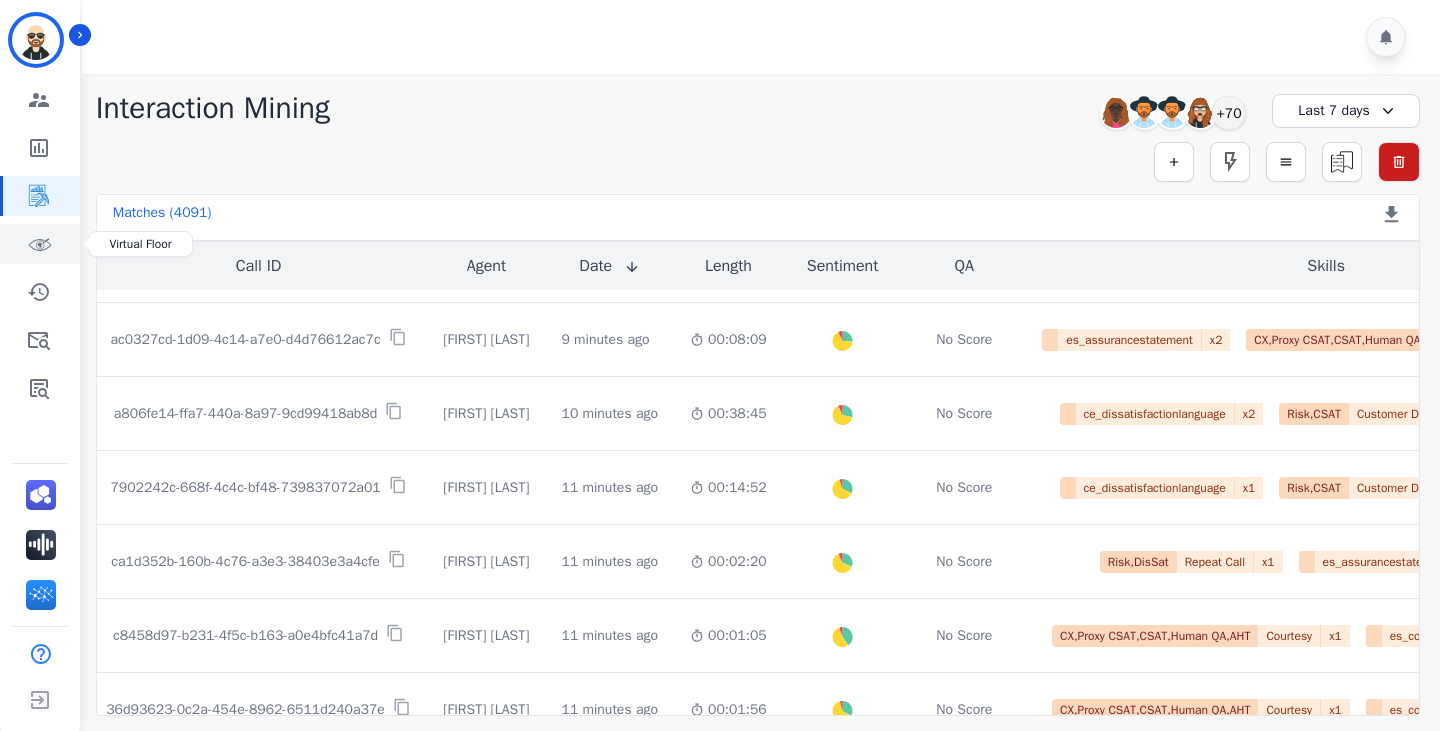 click 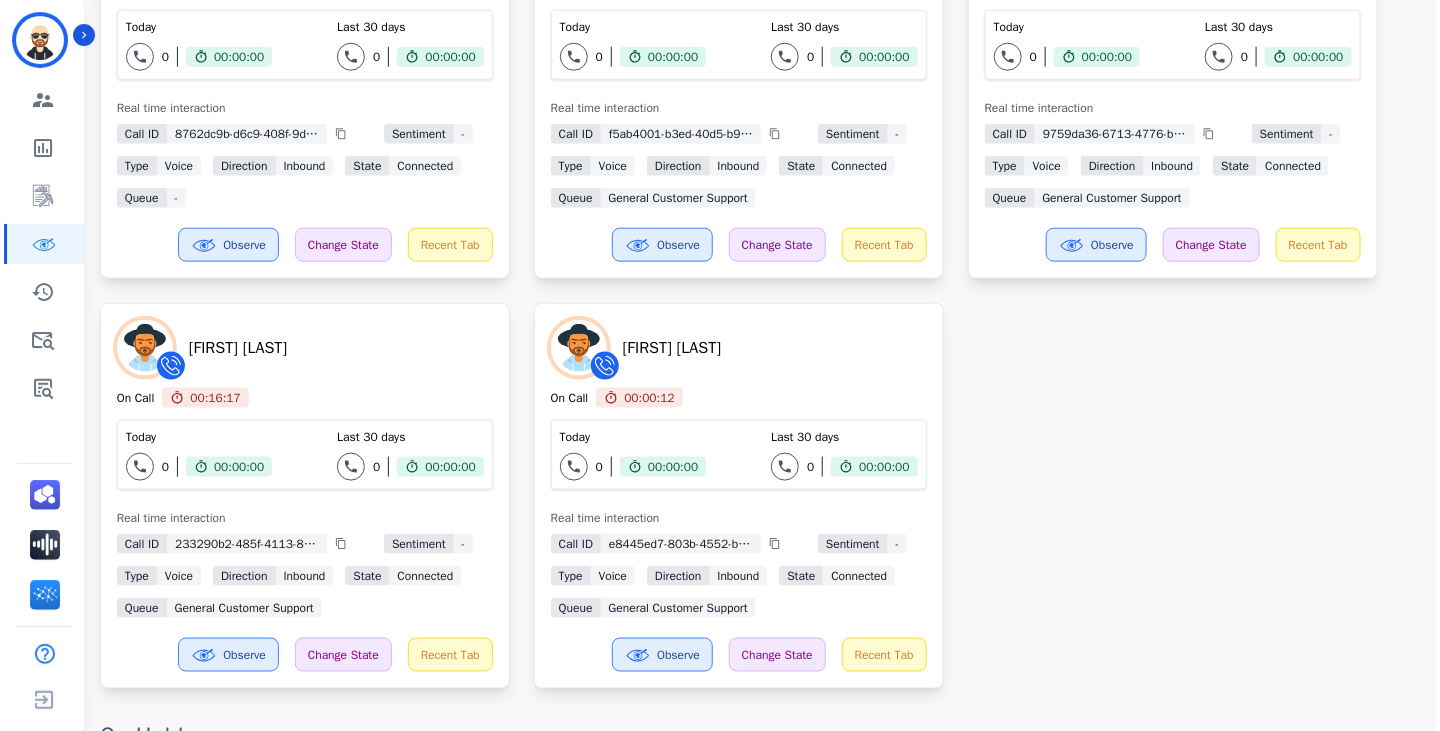 scroll, scrollTop: 0, scrollLeft: 0, axis: both 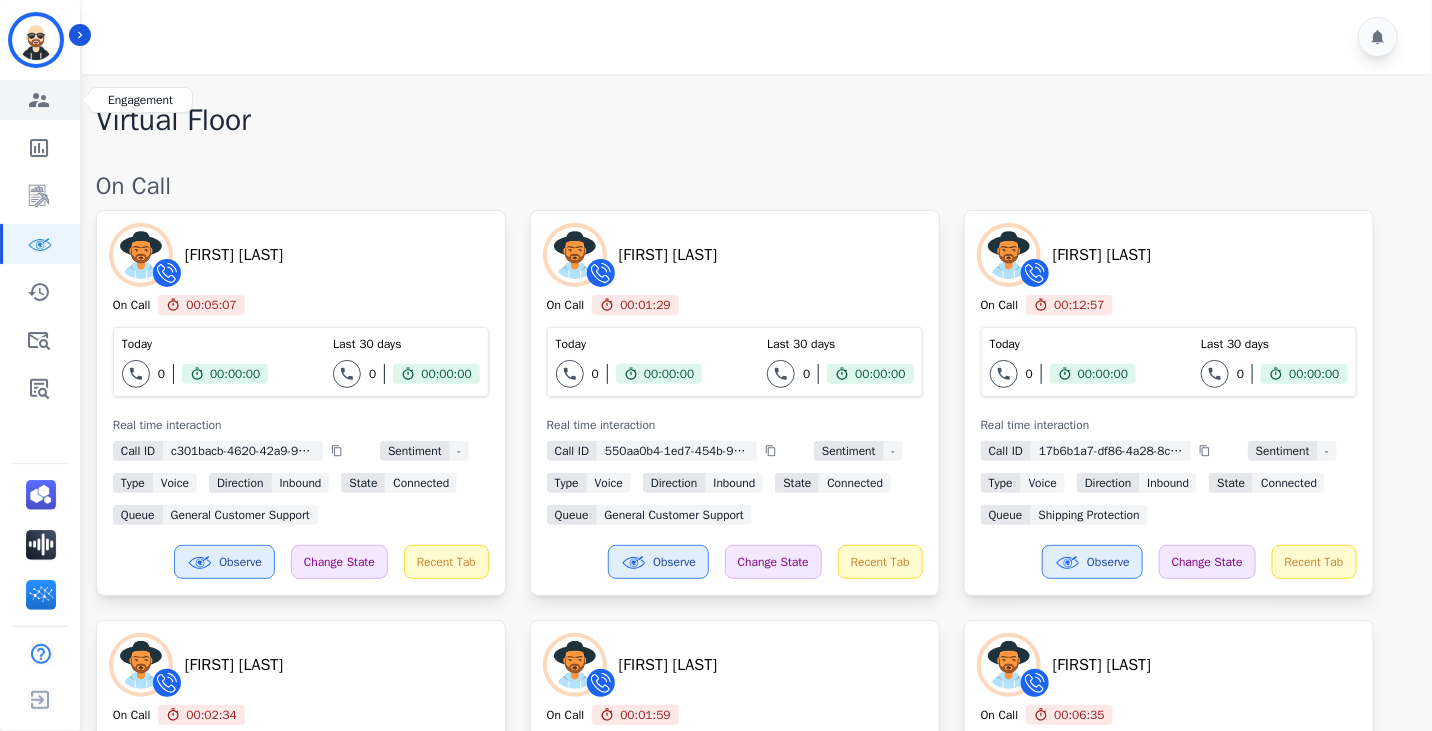click 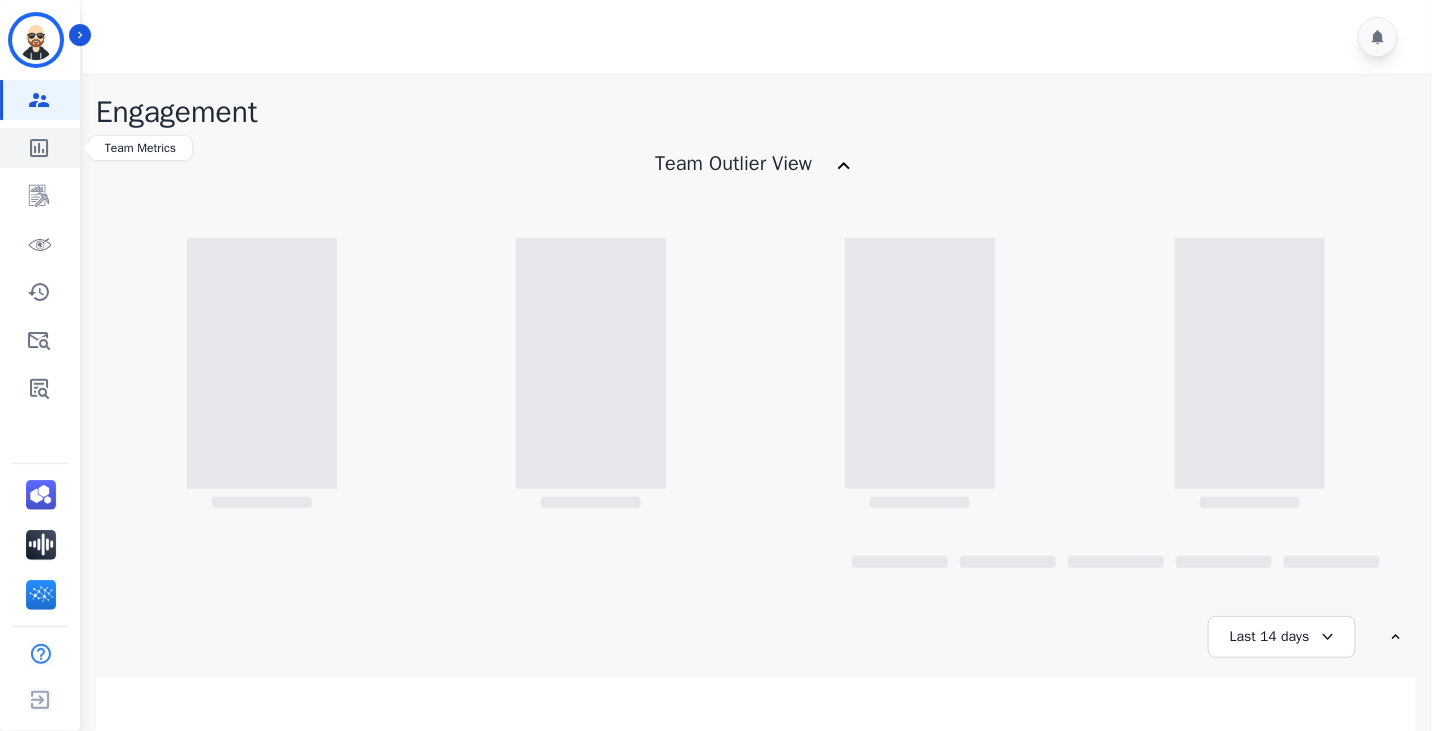 click at bounding box center (41, 148) 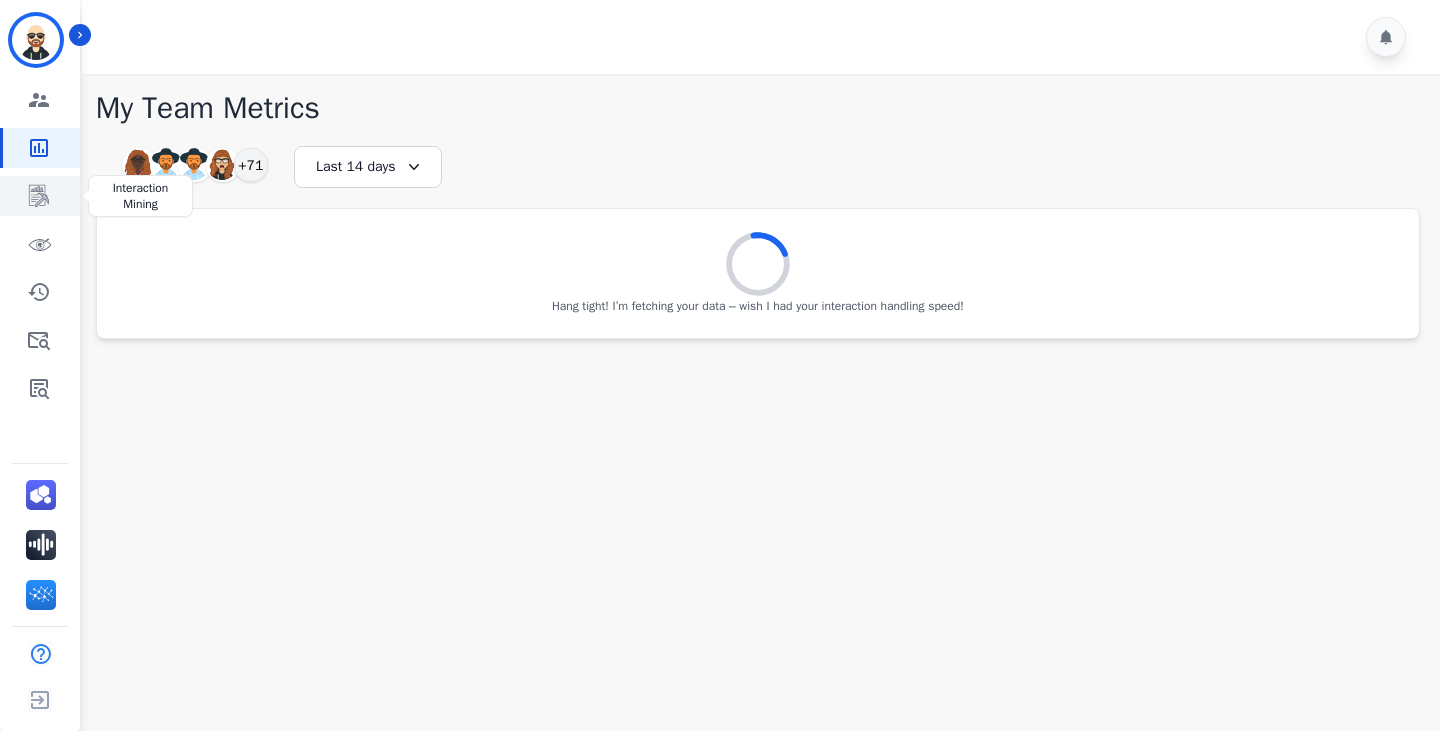 click 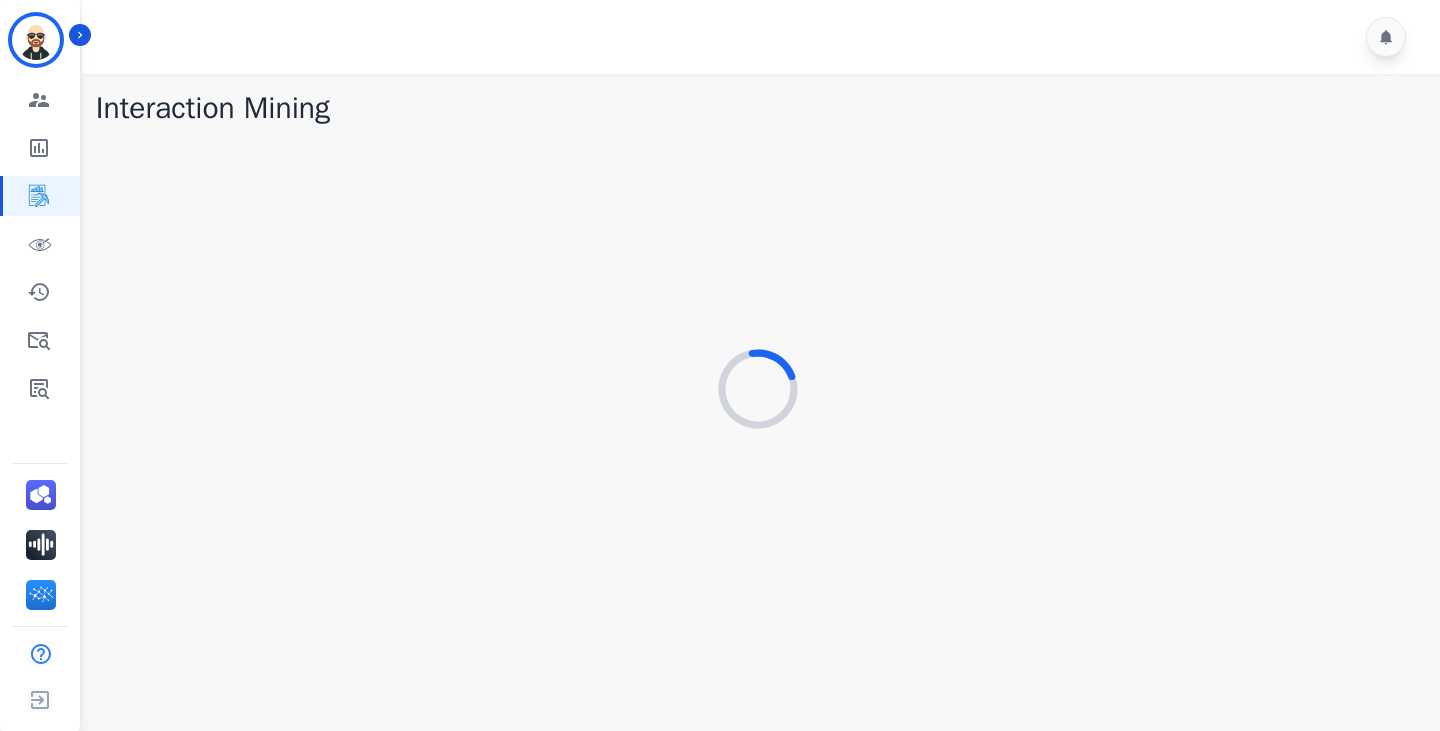 click at bounding box center (758, 390) 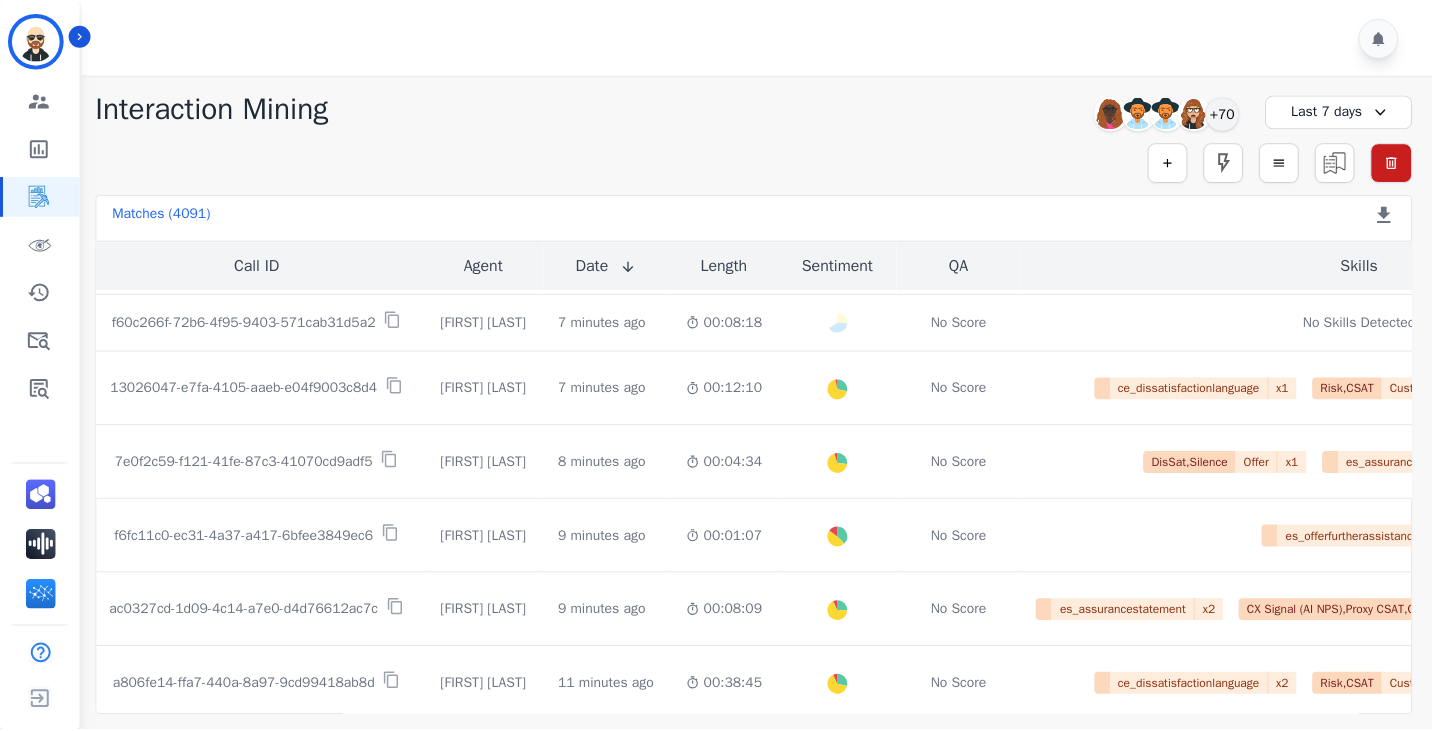scroll, scrollTop: 508, scrollLeft: 11, axis: both 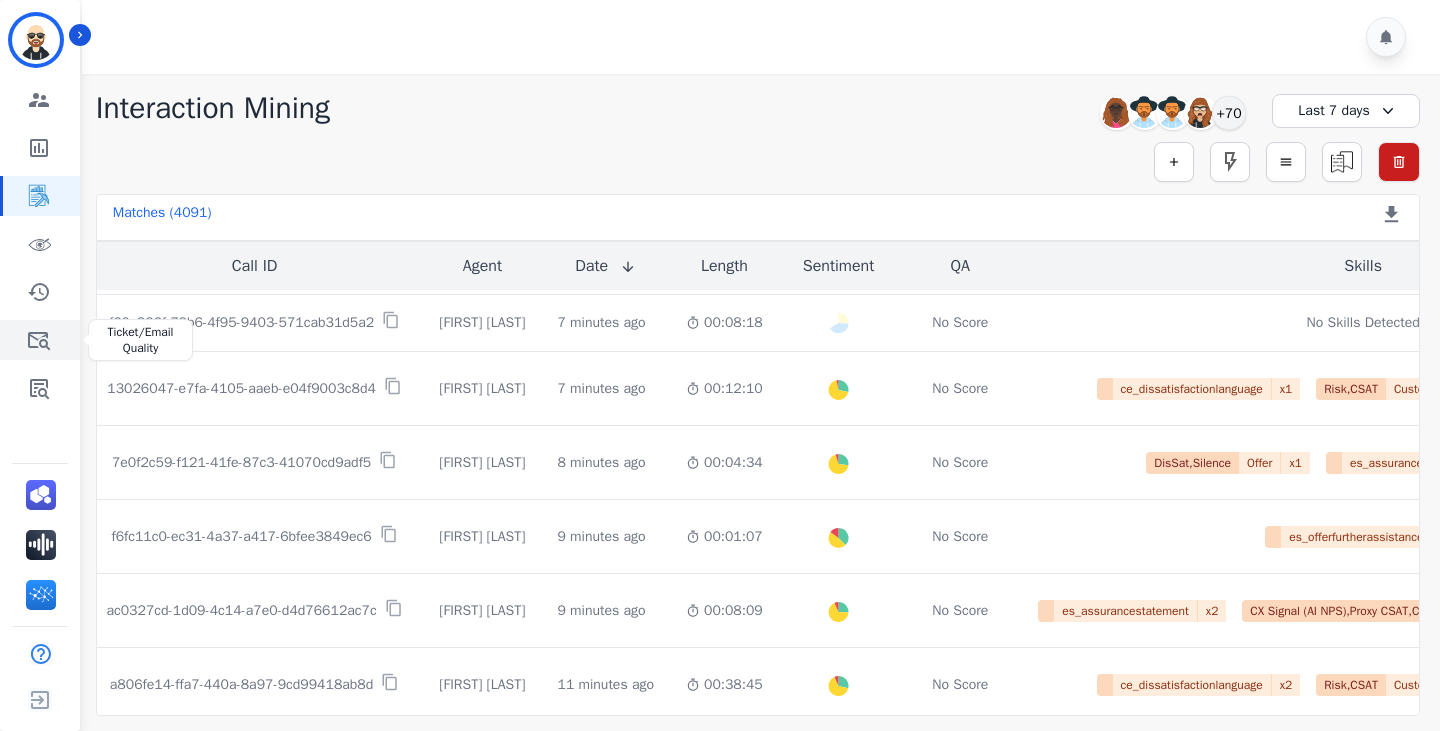 click 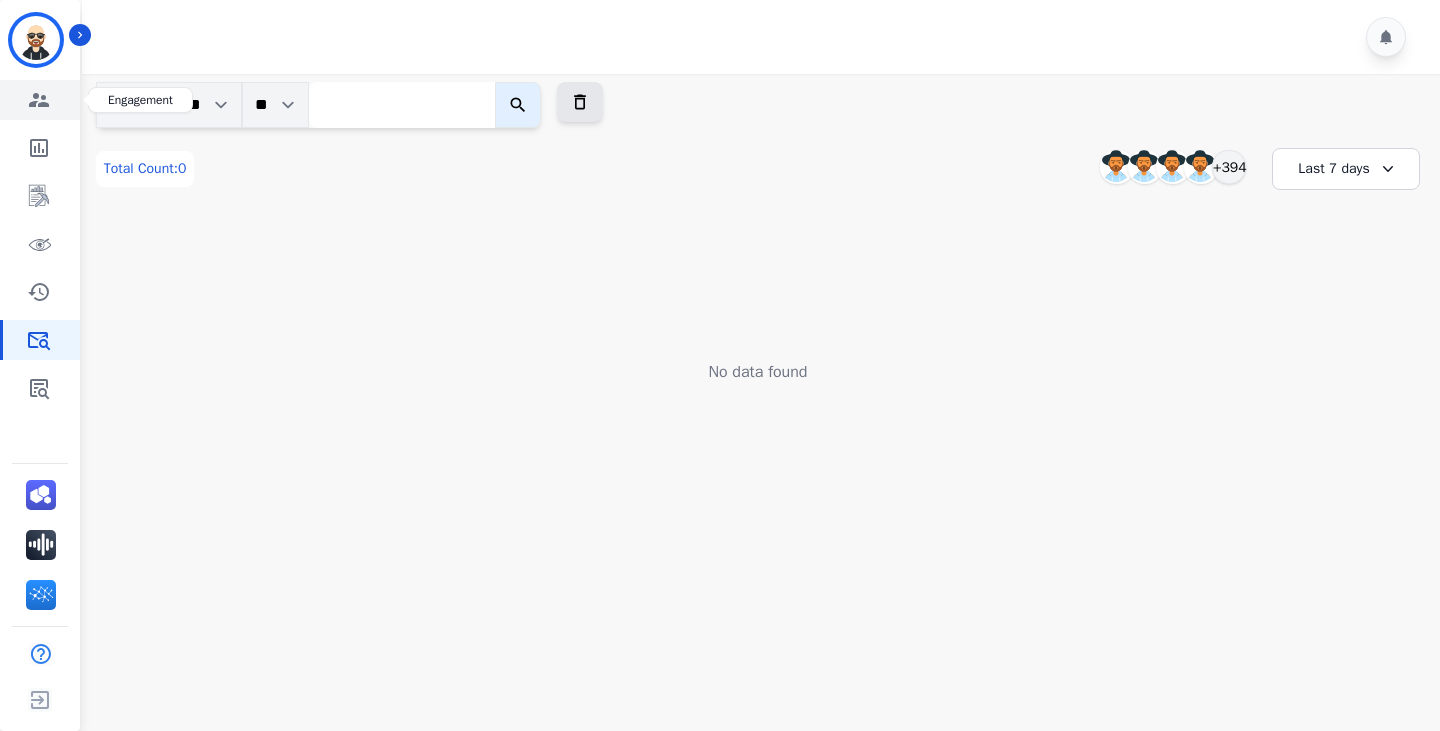 click at bounding box center (41, 100) 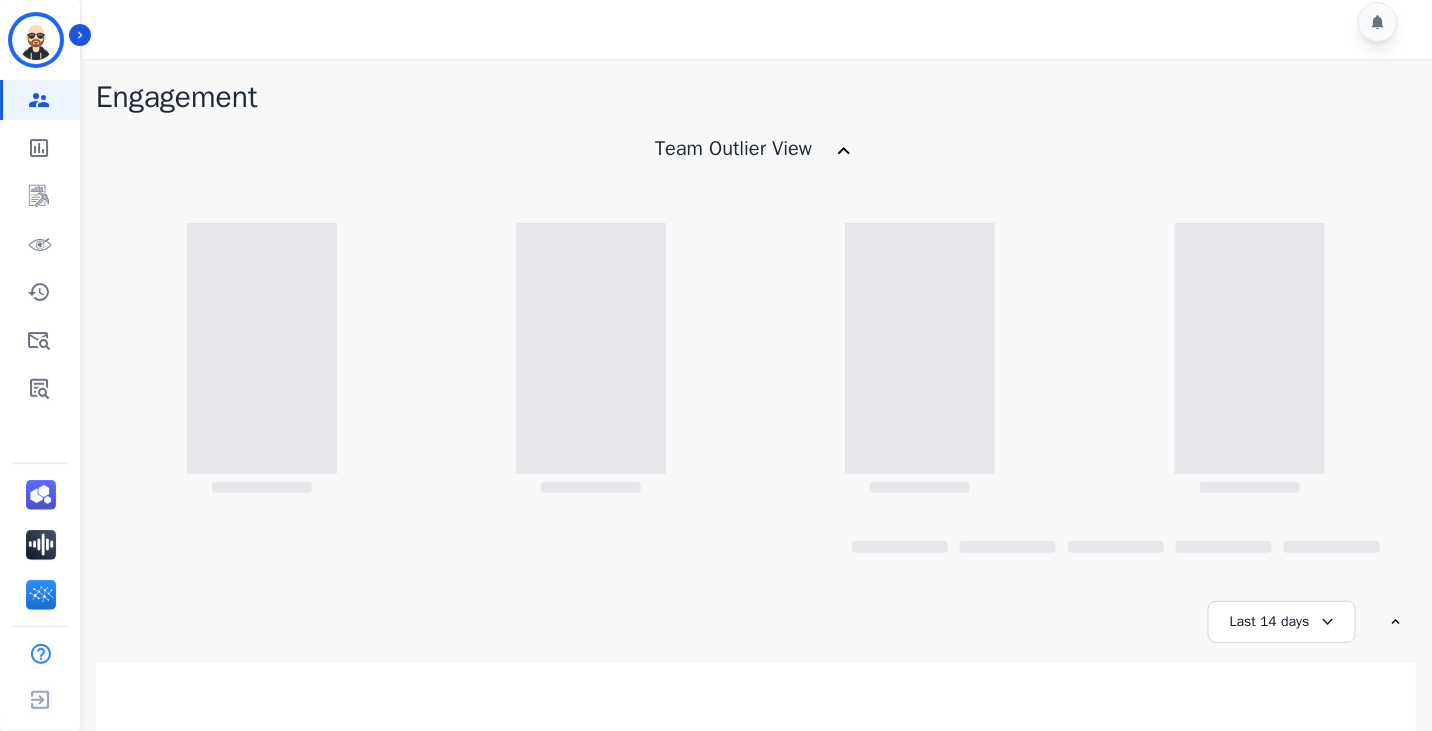 scroll, scrollTop: 14, scrollLeft: 0, axis: vertical 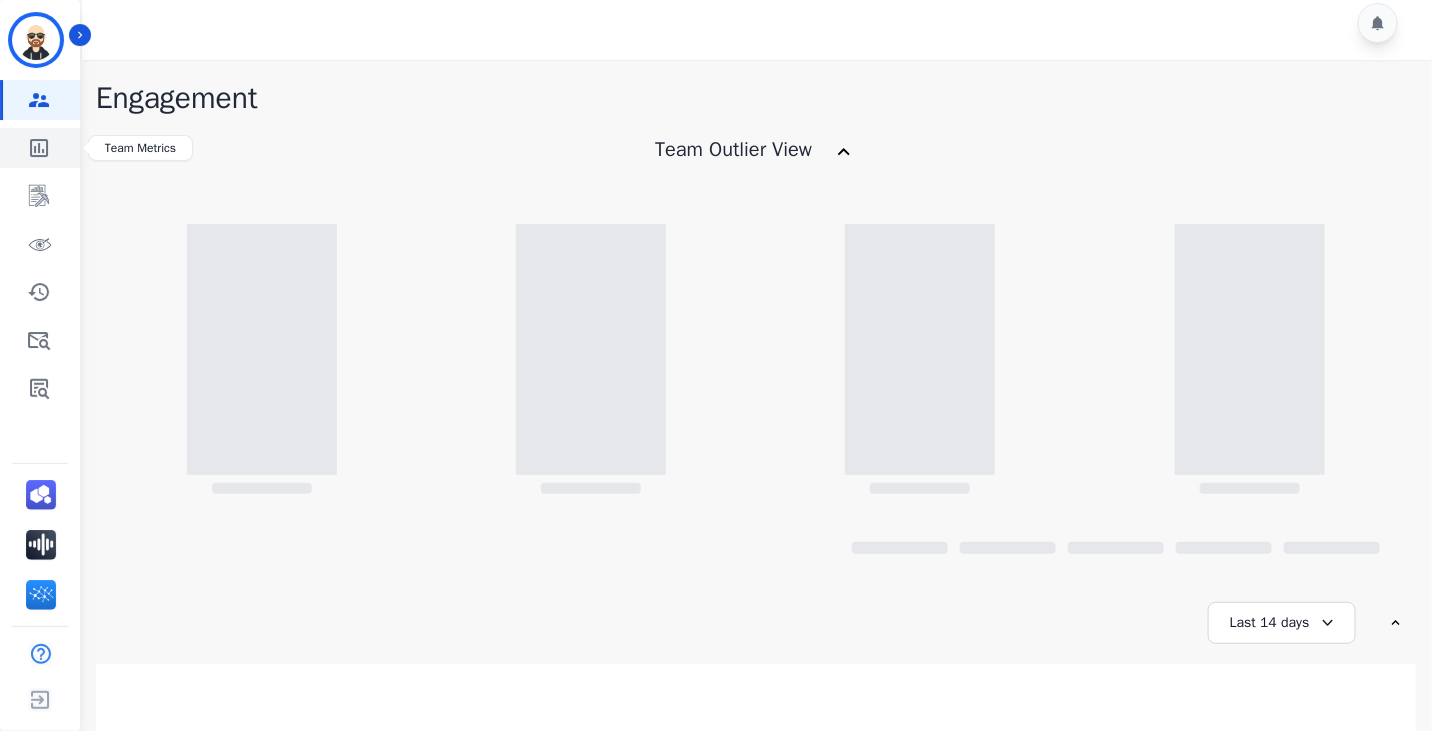click 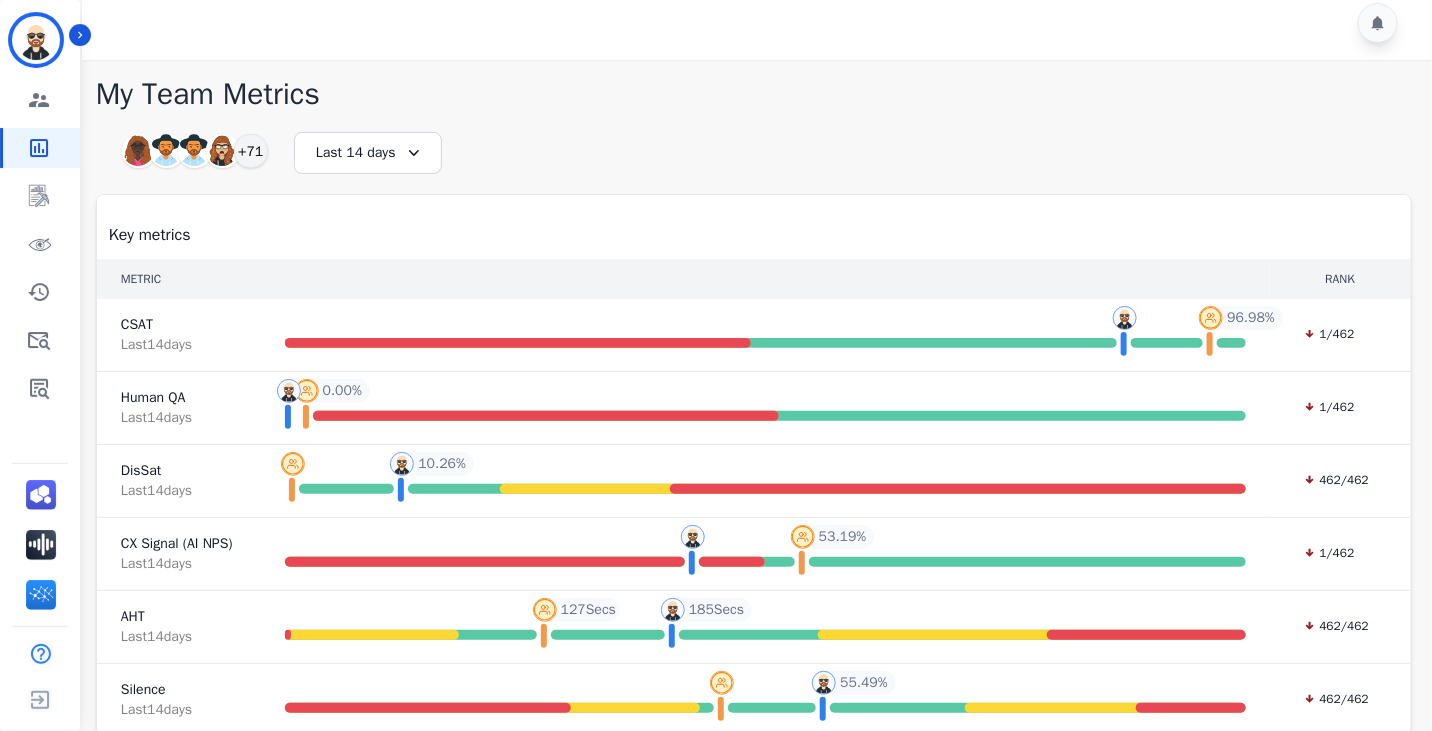 scroll, scrollTop: 17, scrollLeft: 0, axis: vertical 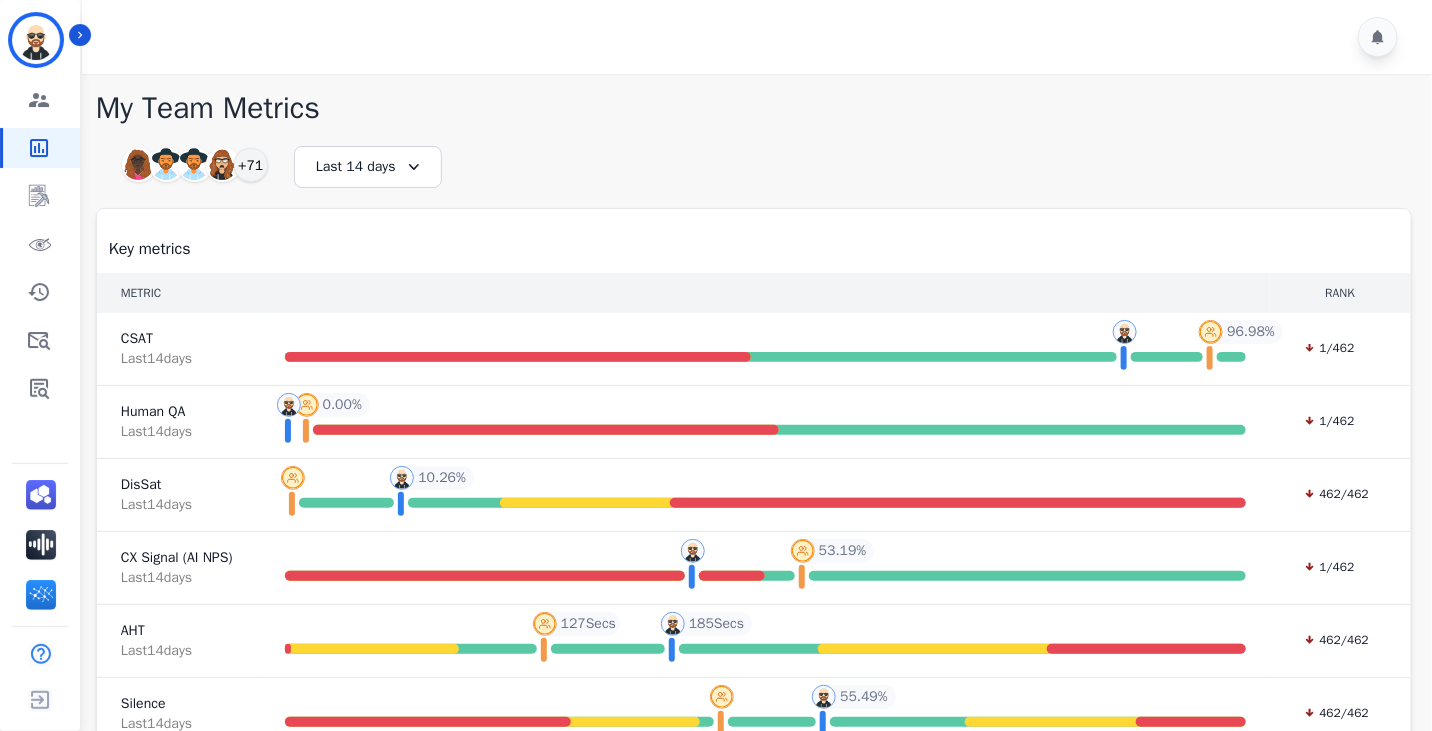 click at bounding box center [37, 495] 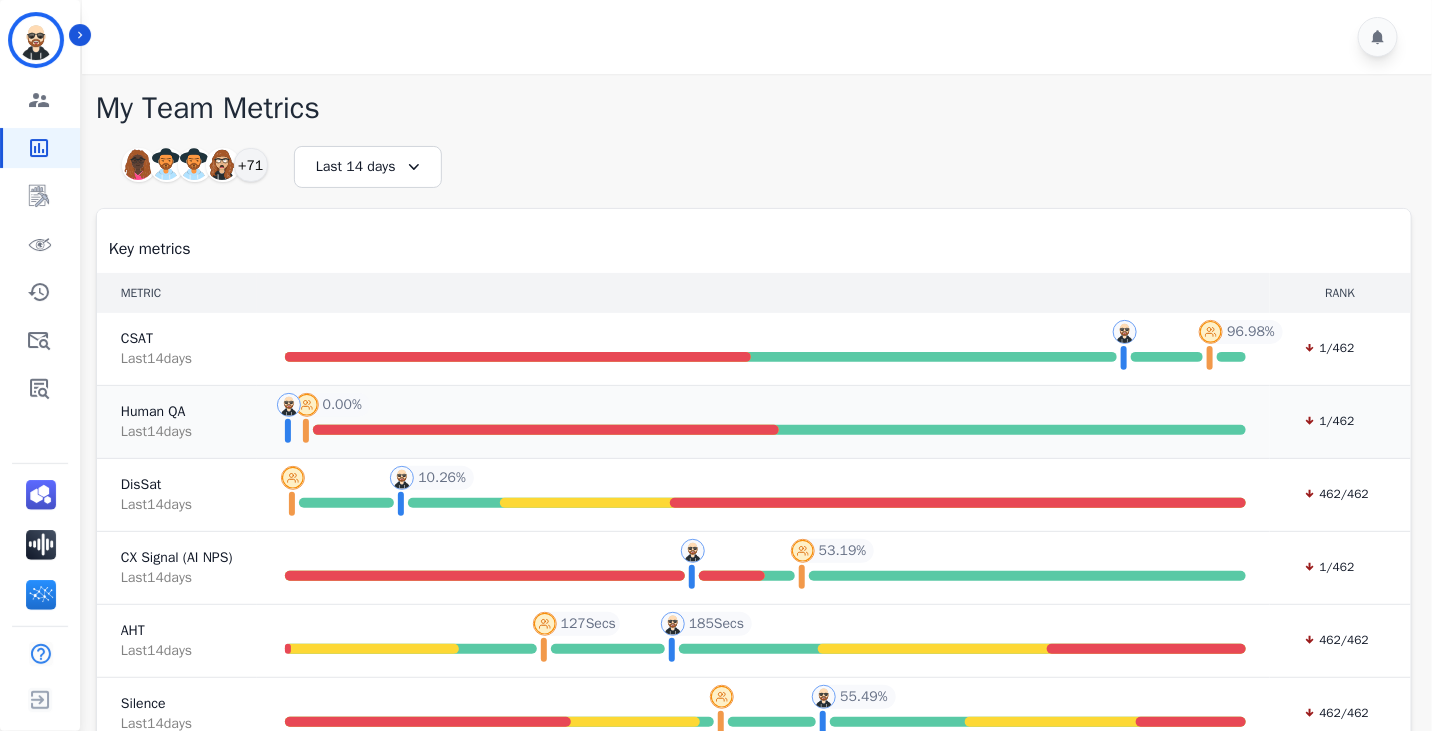 scroll, scrollTop: 17, scrollLeft: 0, axis: vertical 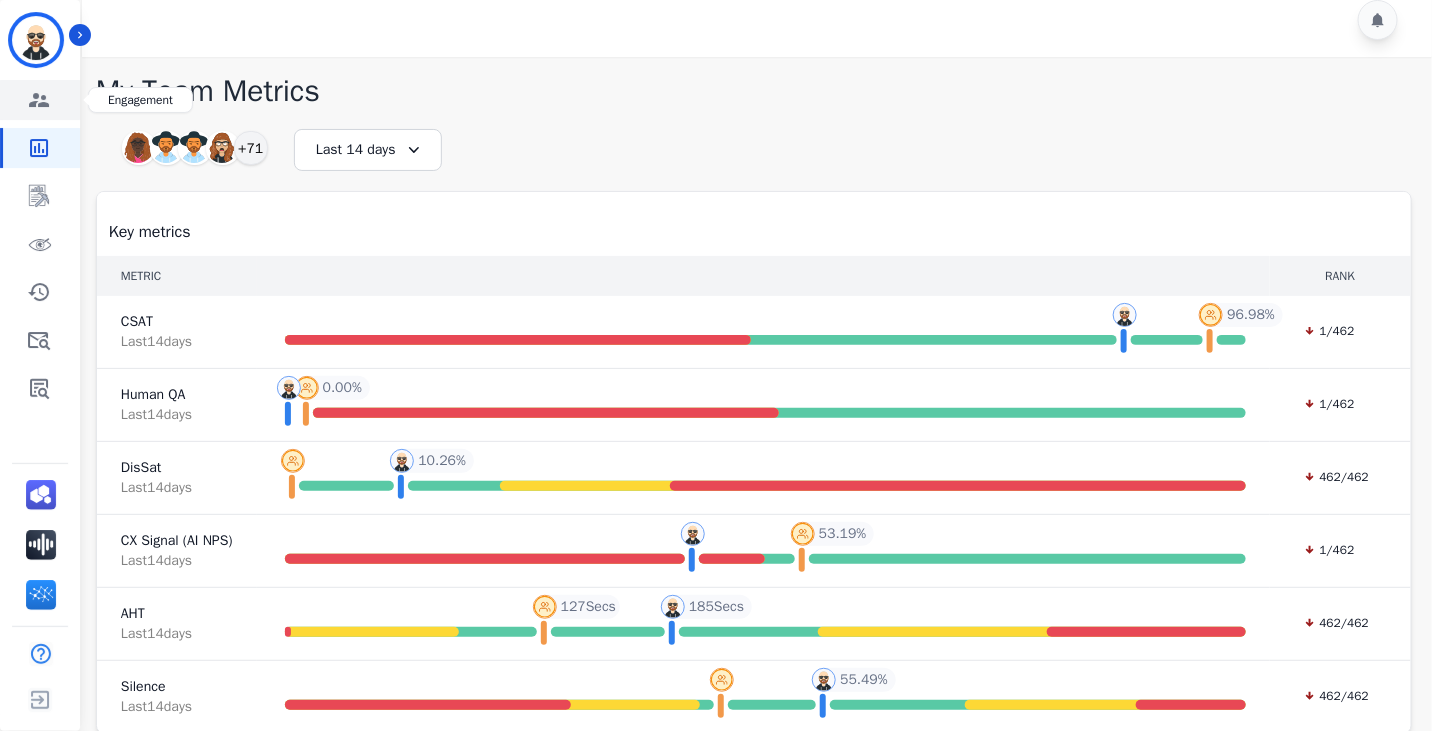 click 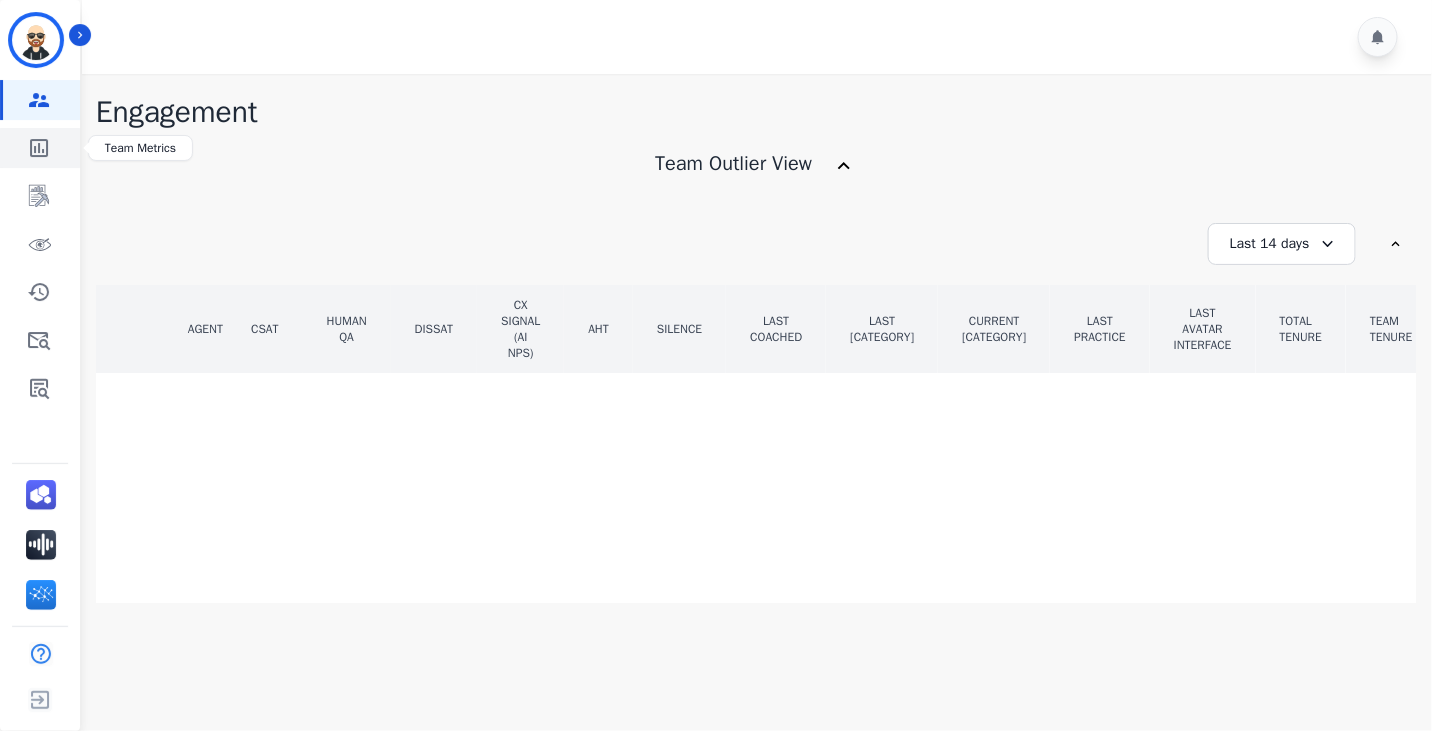 scroll, scrollTop: 0, scrollLeft: 0, axis: both 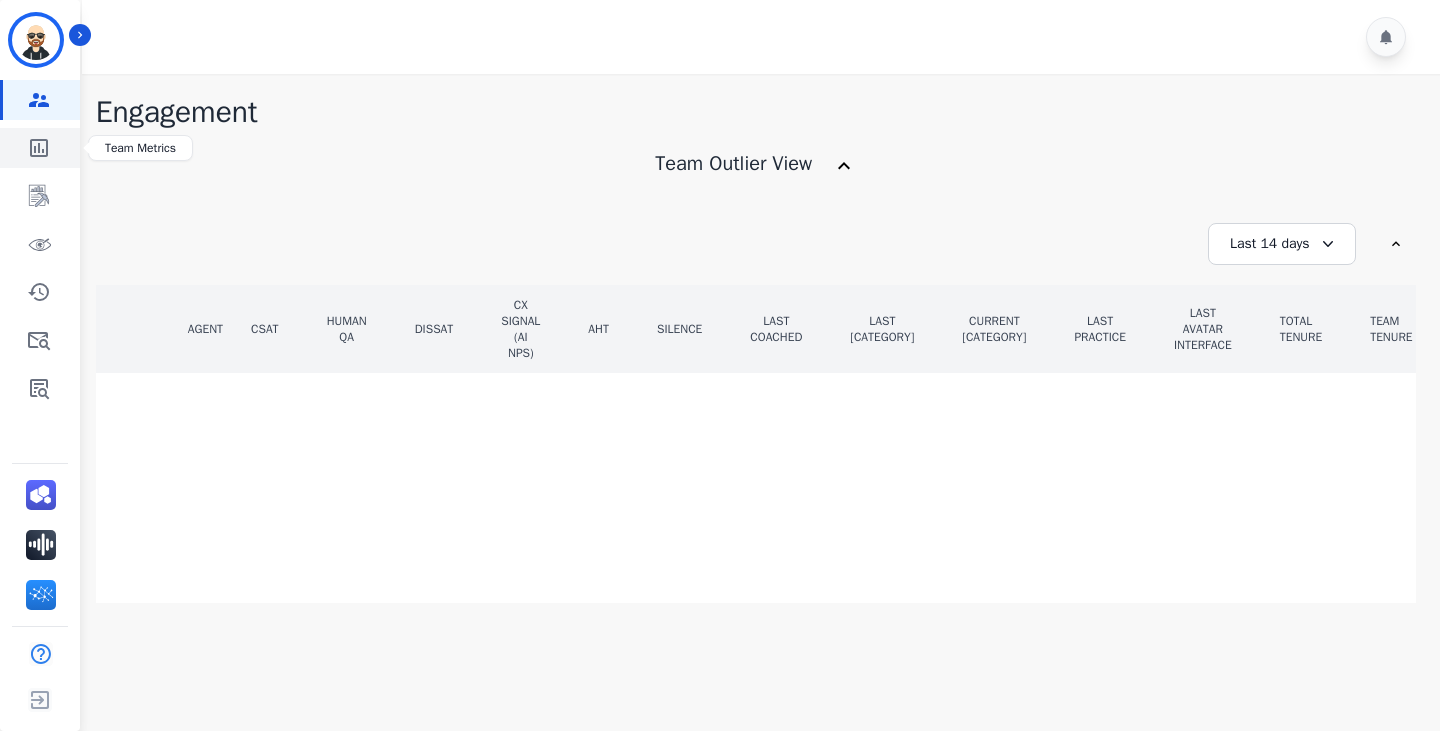 click 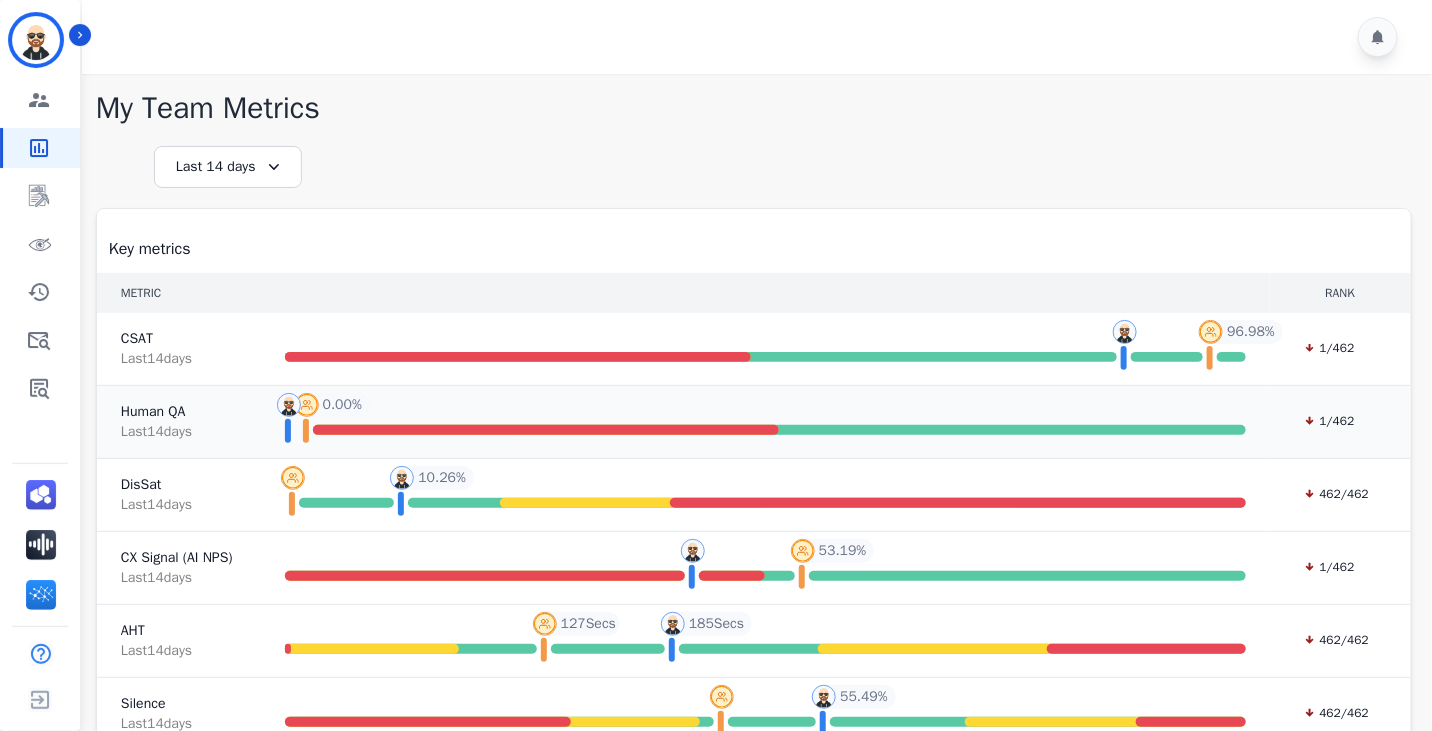 scroll, scrollTop: 17, scrollLeft: 0, axis: vertical 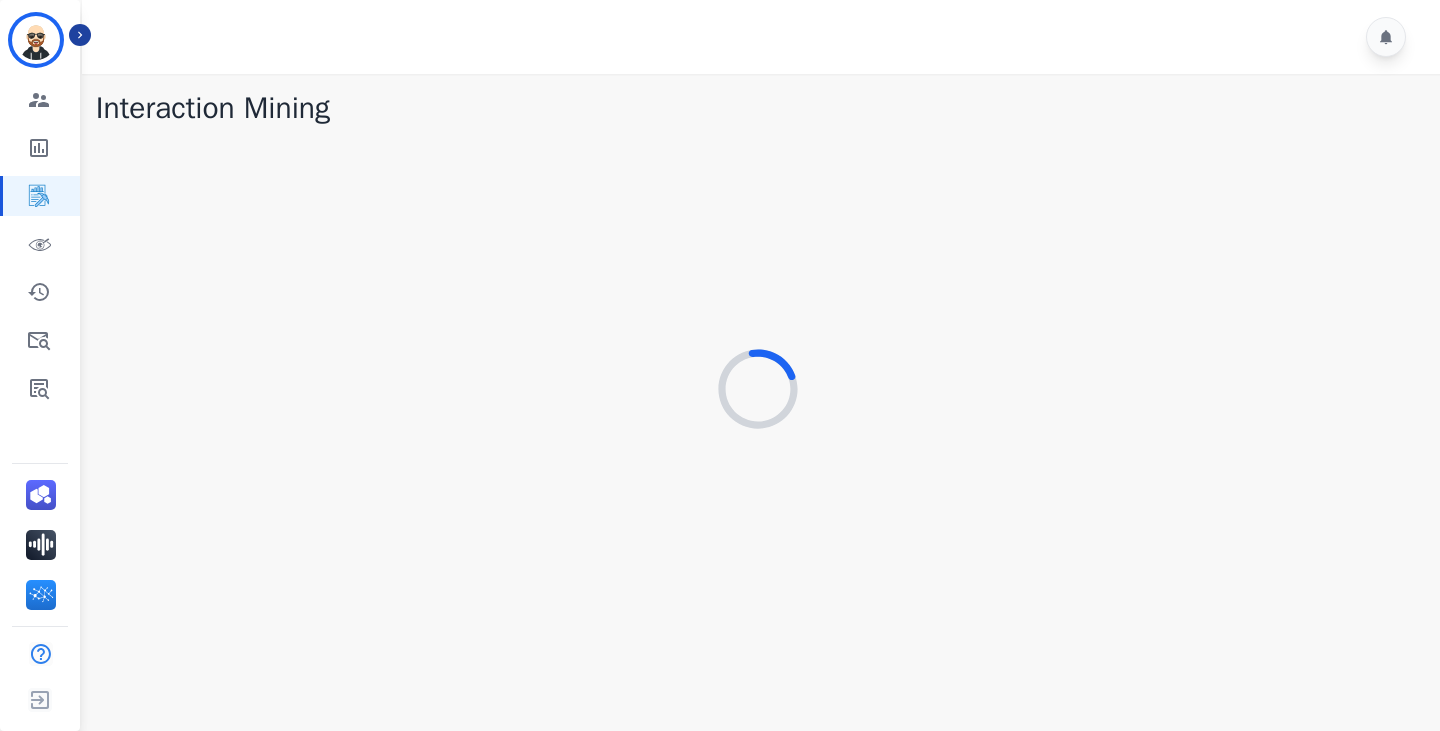 click 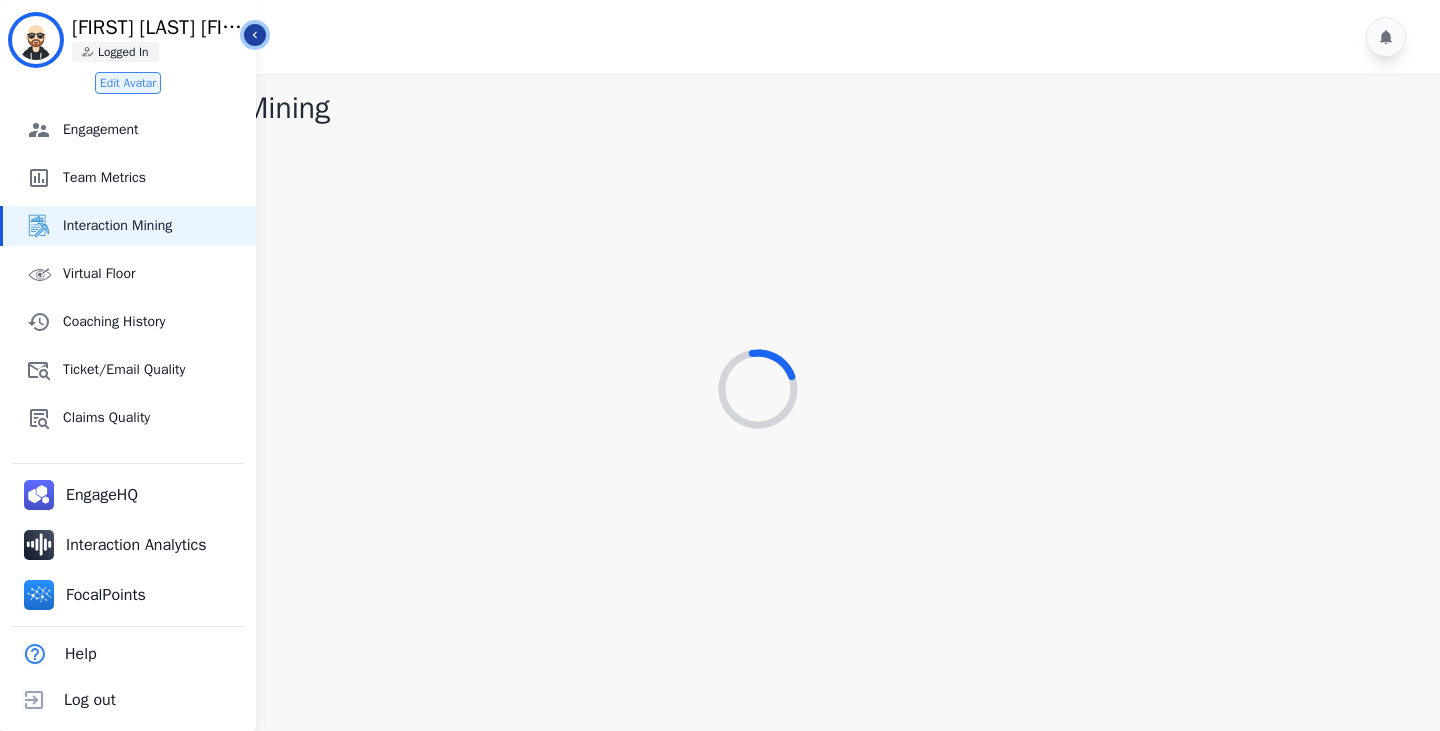 click on "Icon description" at bounding box center (255, 35) 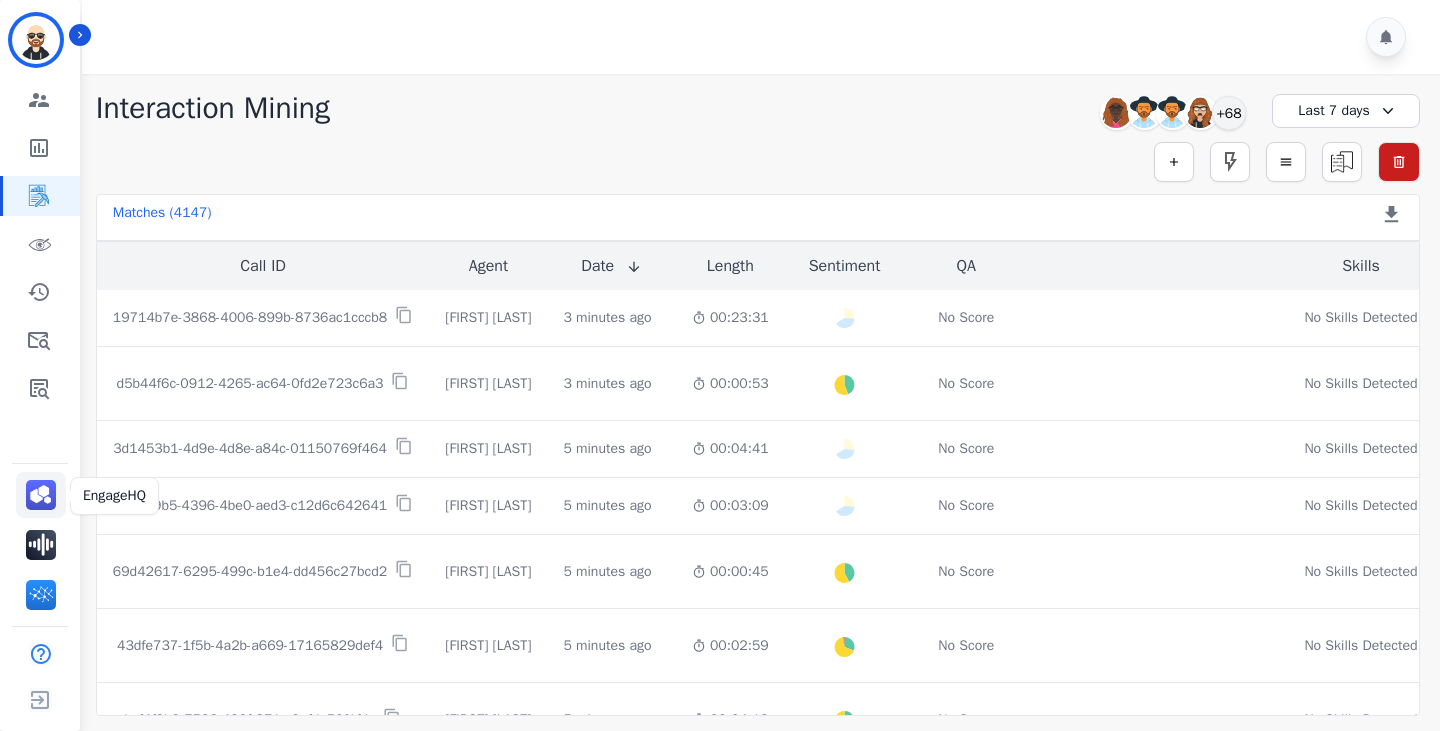 click at bounding box center (41, 495) 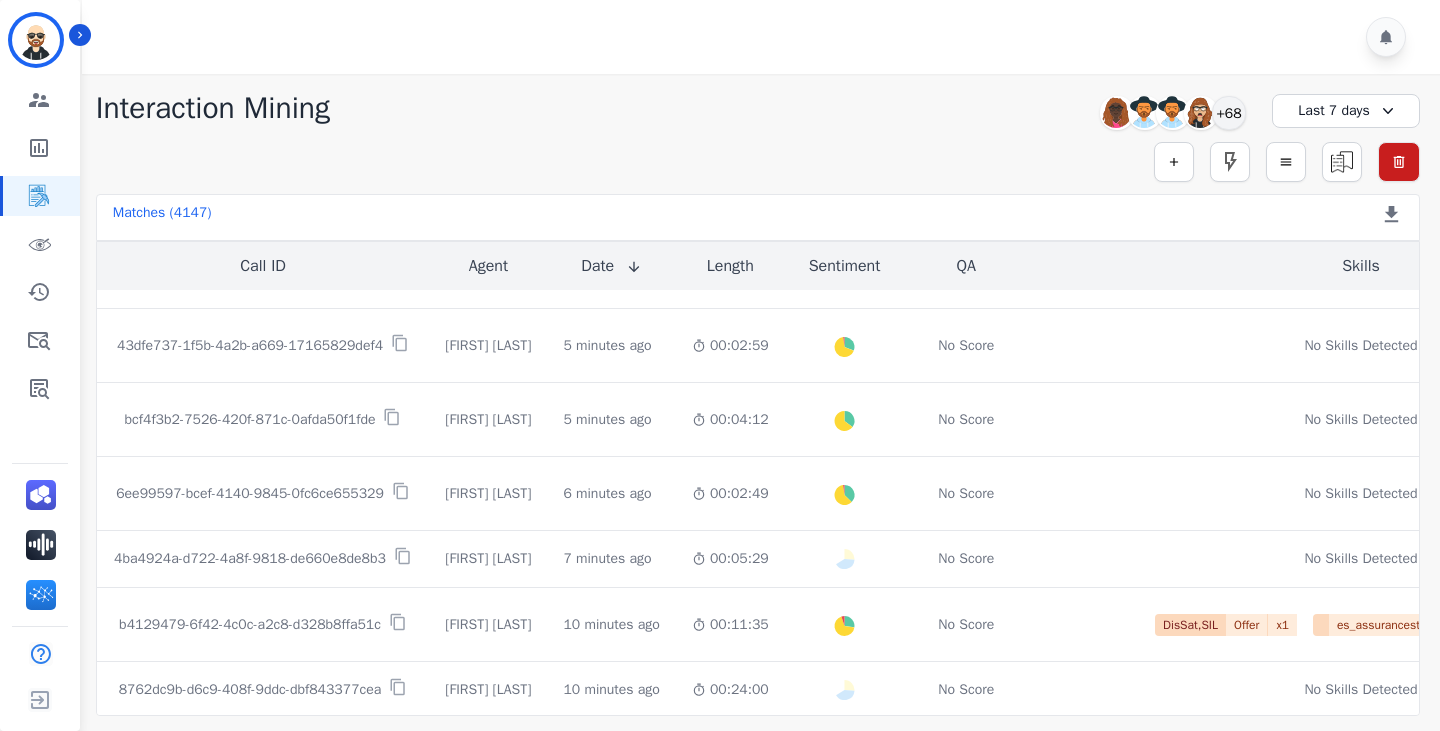 scroll, scrollTop: 0, scrollLeft: 0, axis: both 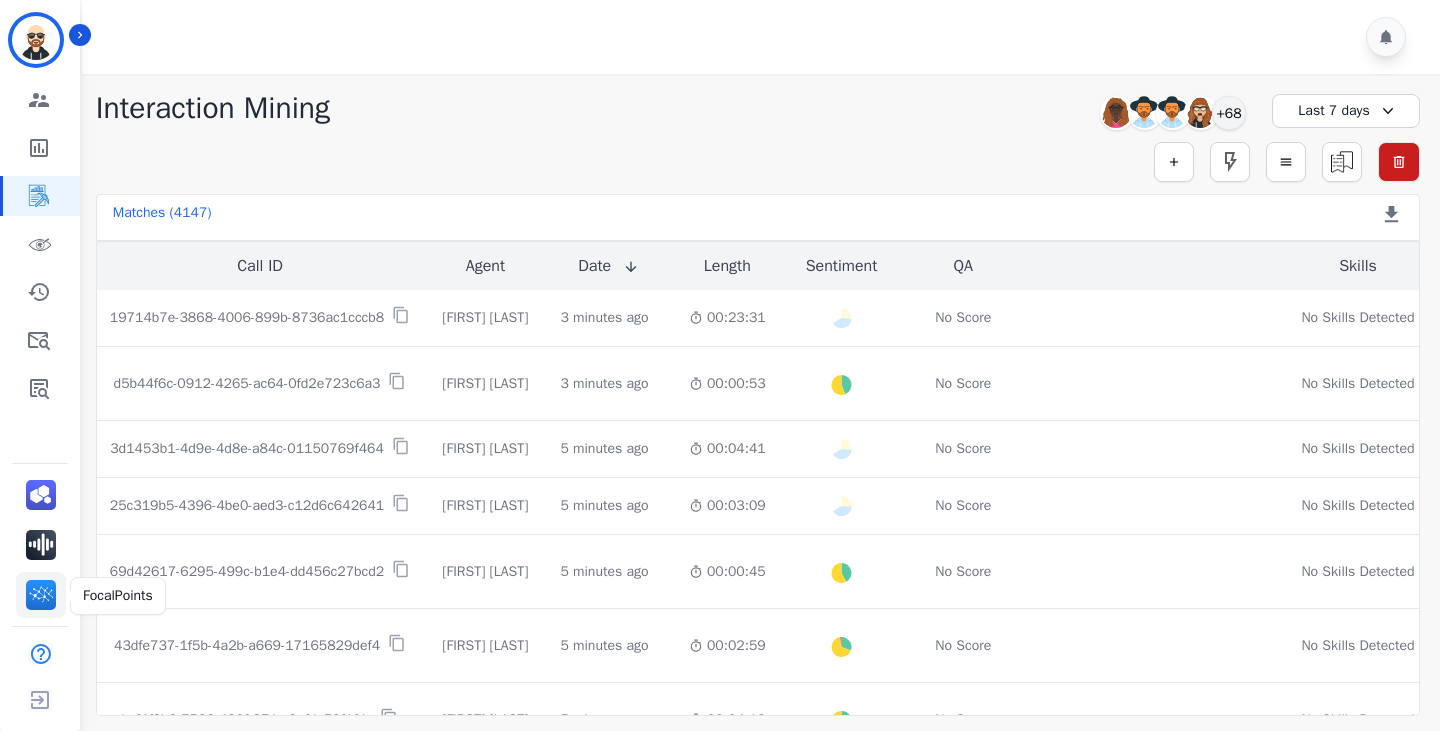 click at bounding box center [41, 595] 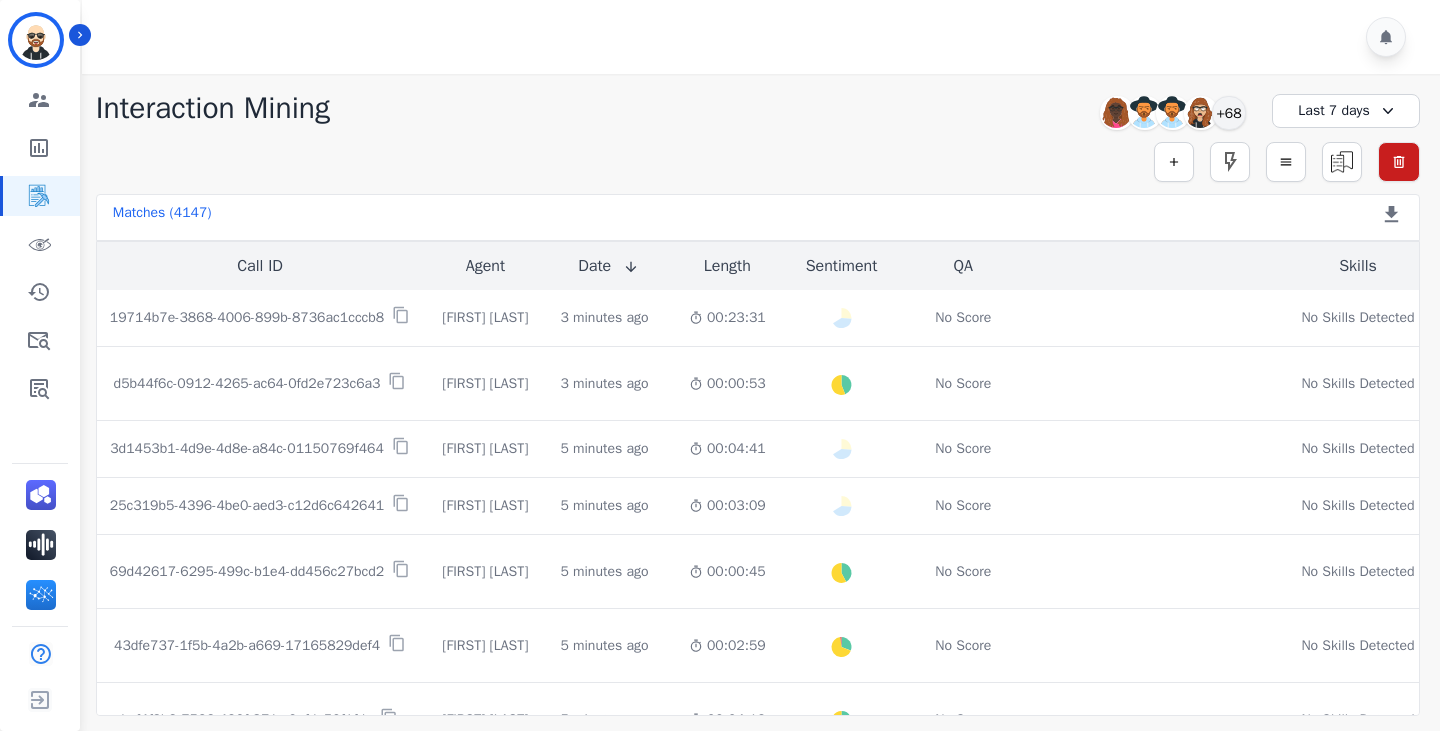 click on "Last 7 days" at bounding box center (1346, 111) 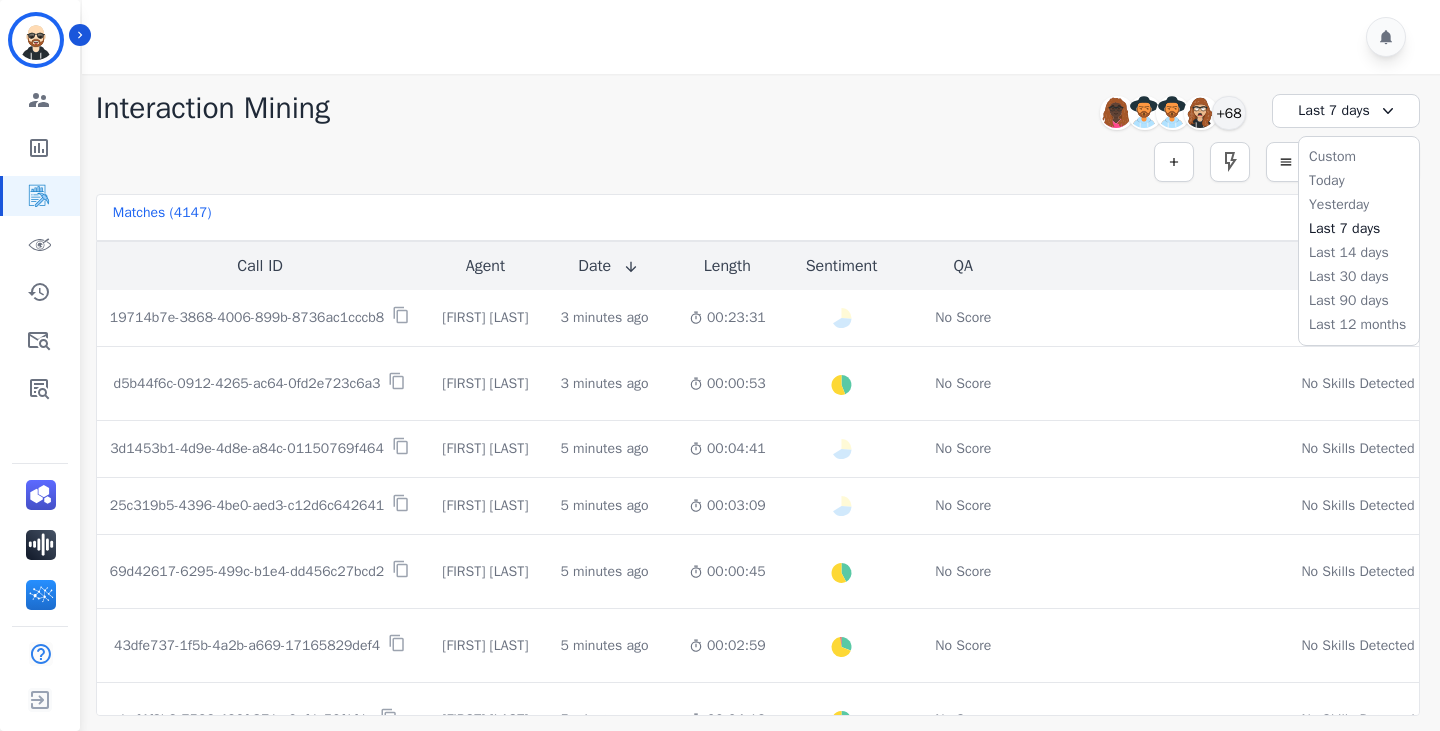 click on "Matches ( 4147 )     Export Call List" at bounding box center [758, 217] 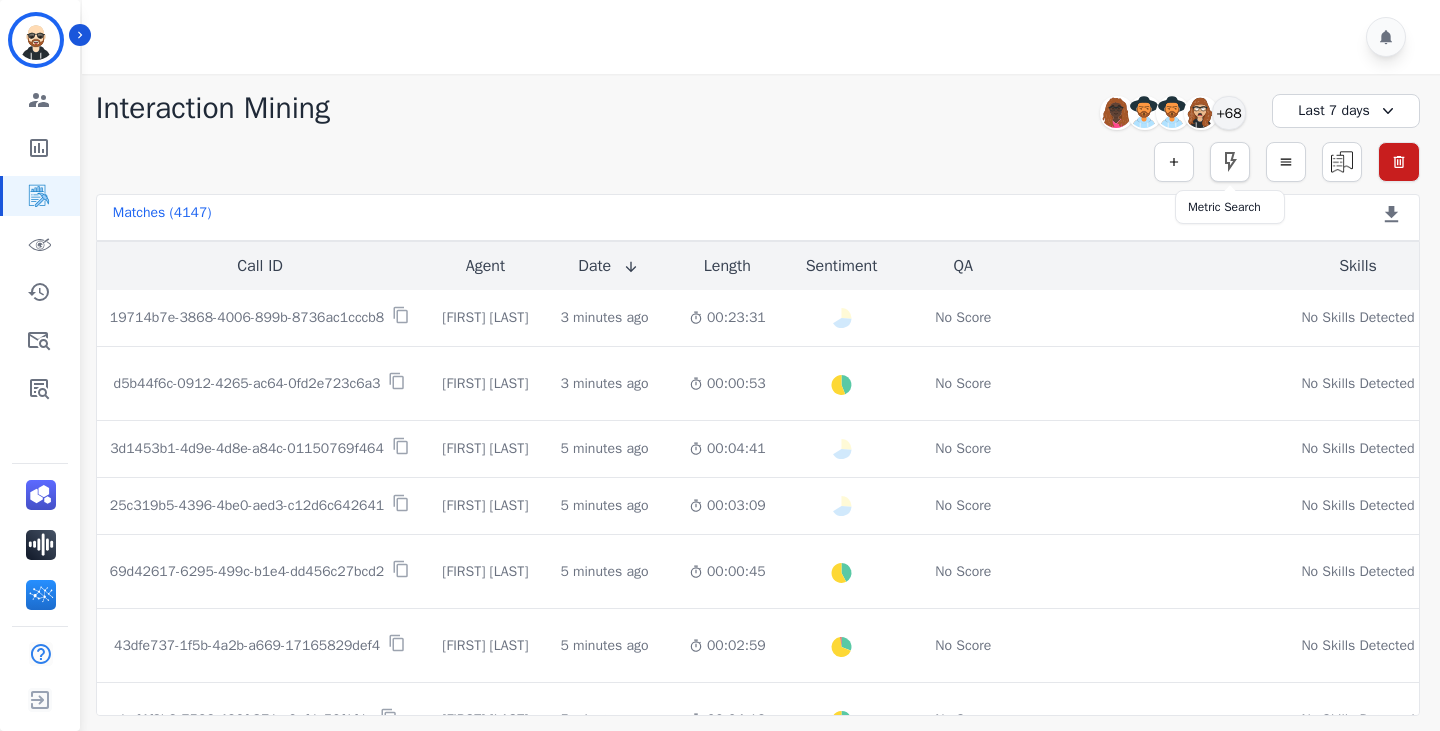 click 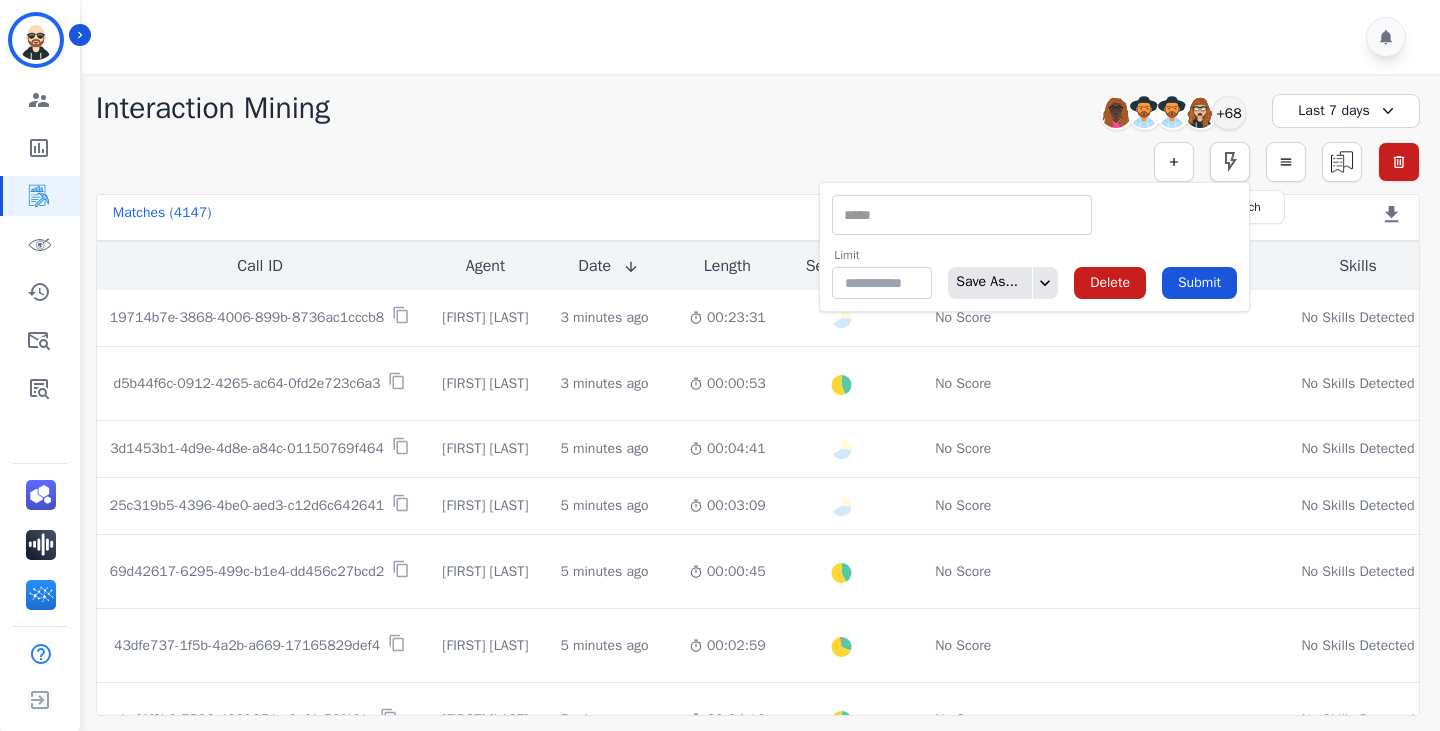 click 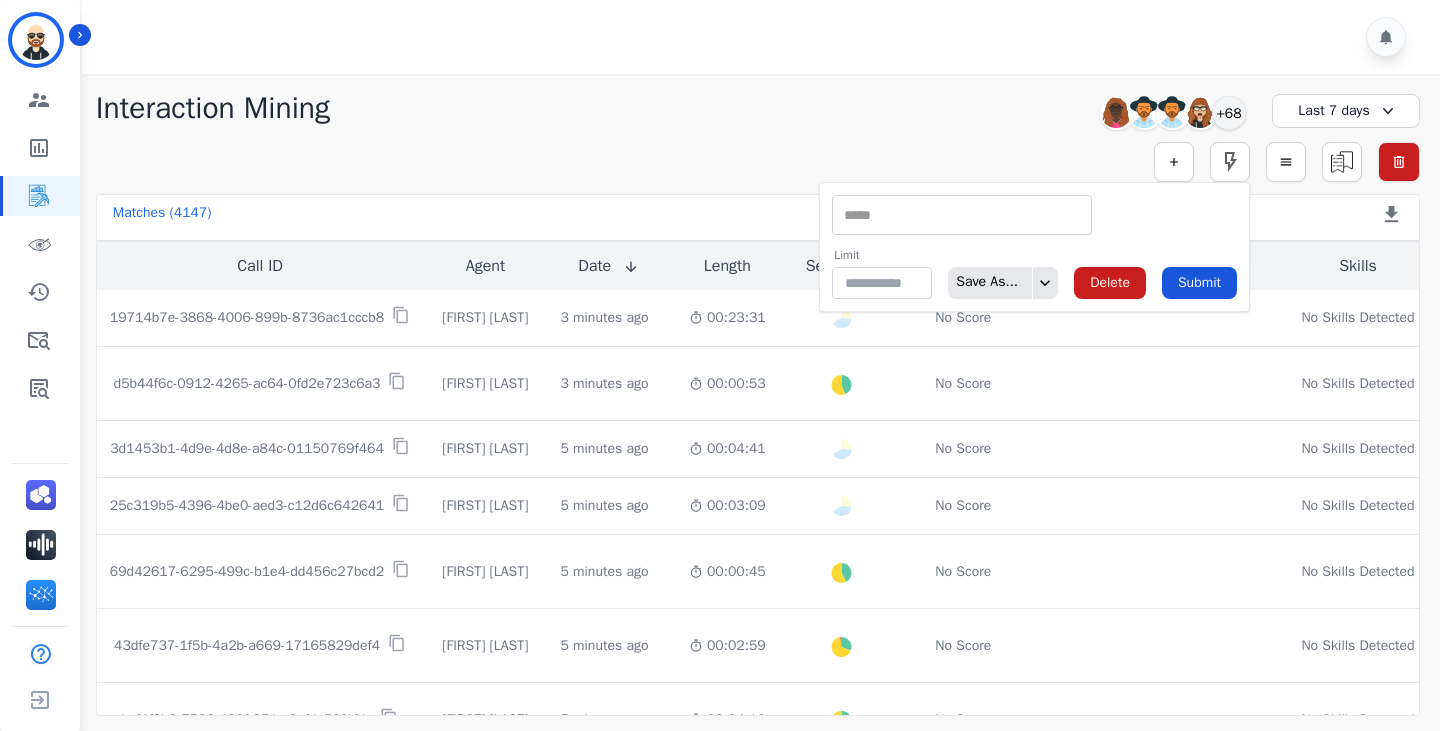 click on "**********" at bounding box center (758, 108) 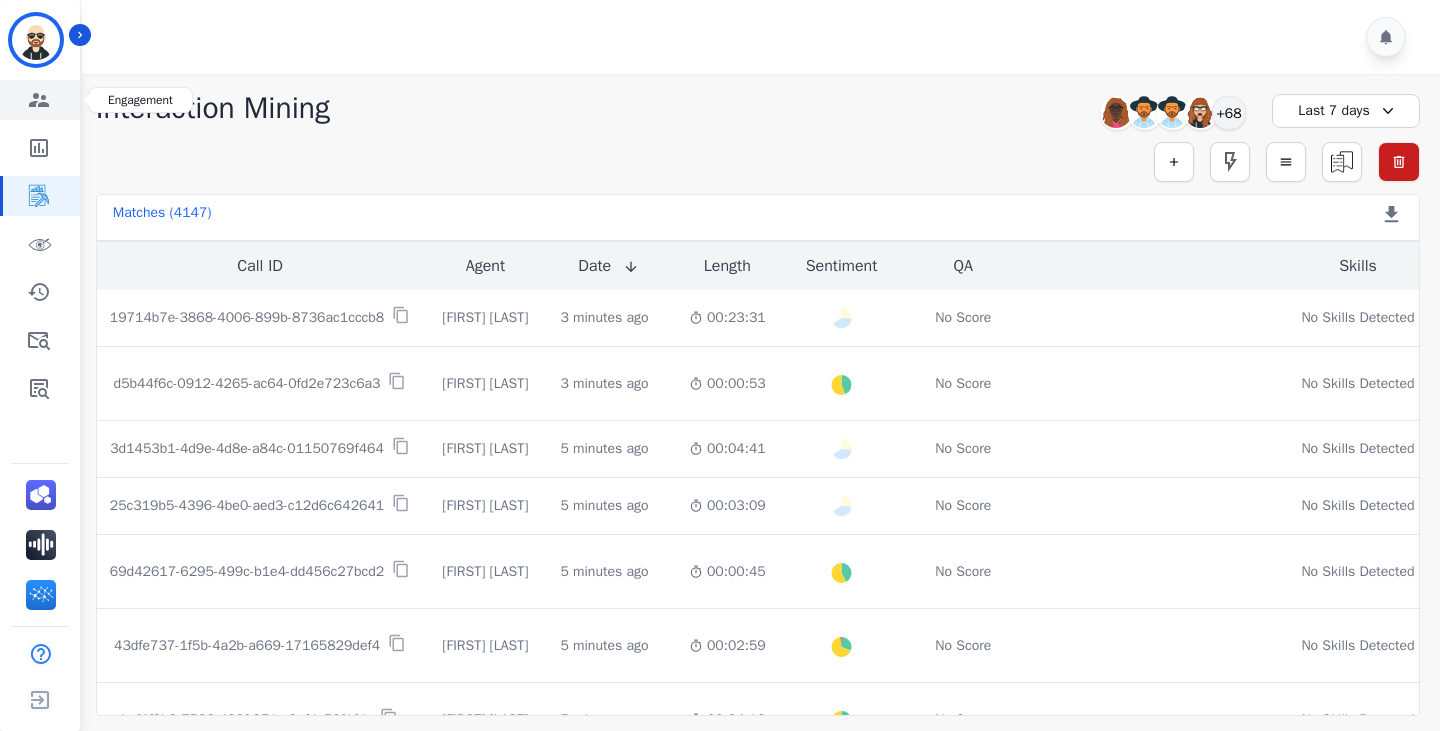 click at bounding box center (41, 100) 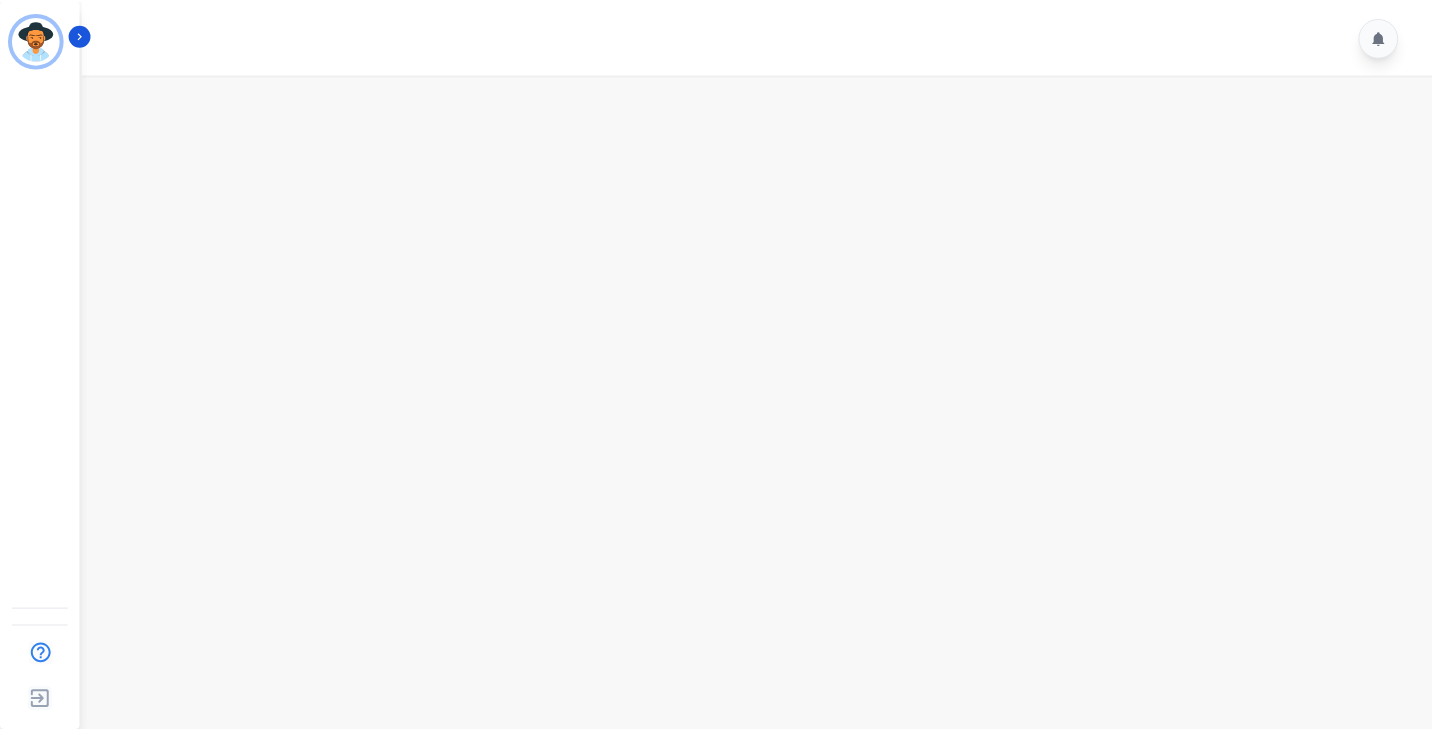 scroll, scrollTop: 0, scrollLeft: 0, axis: both 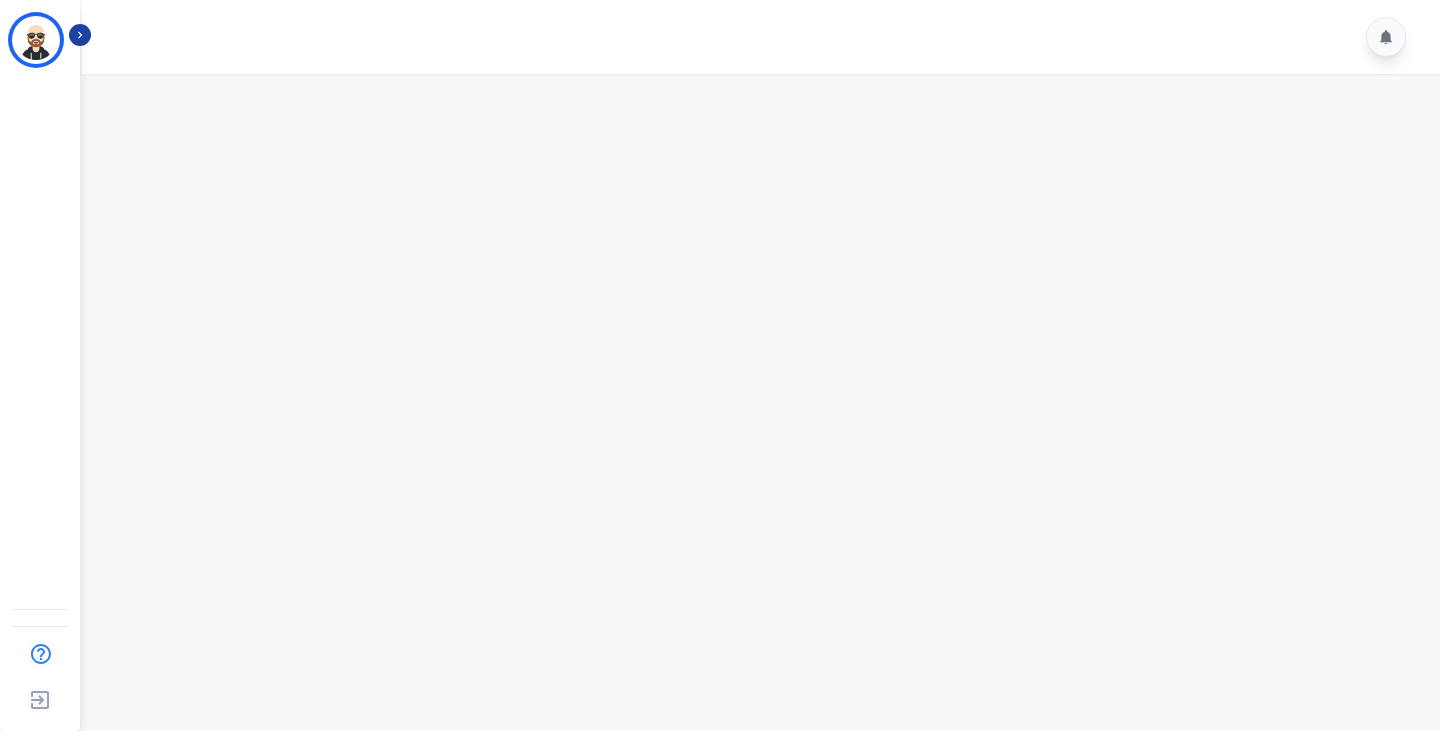 click 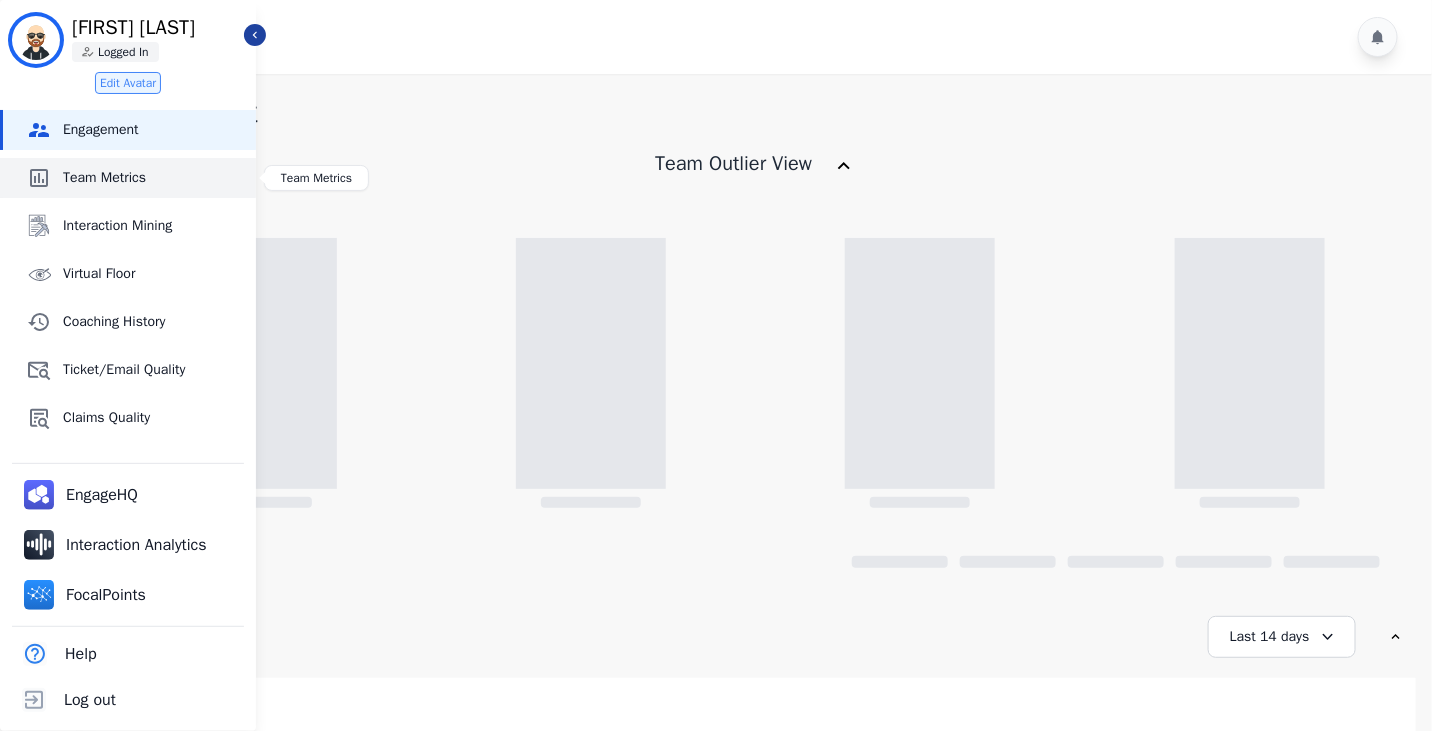 click on "Team Metrics" 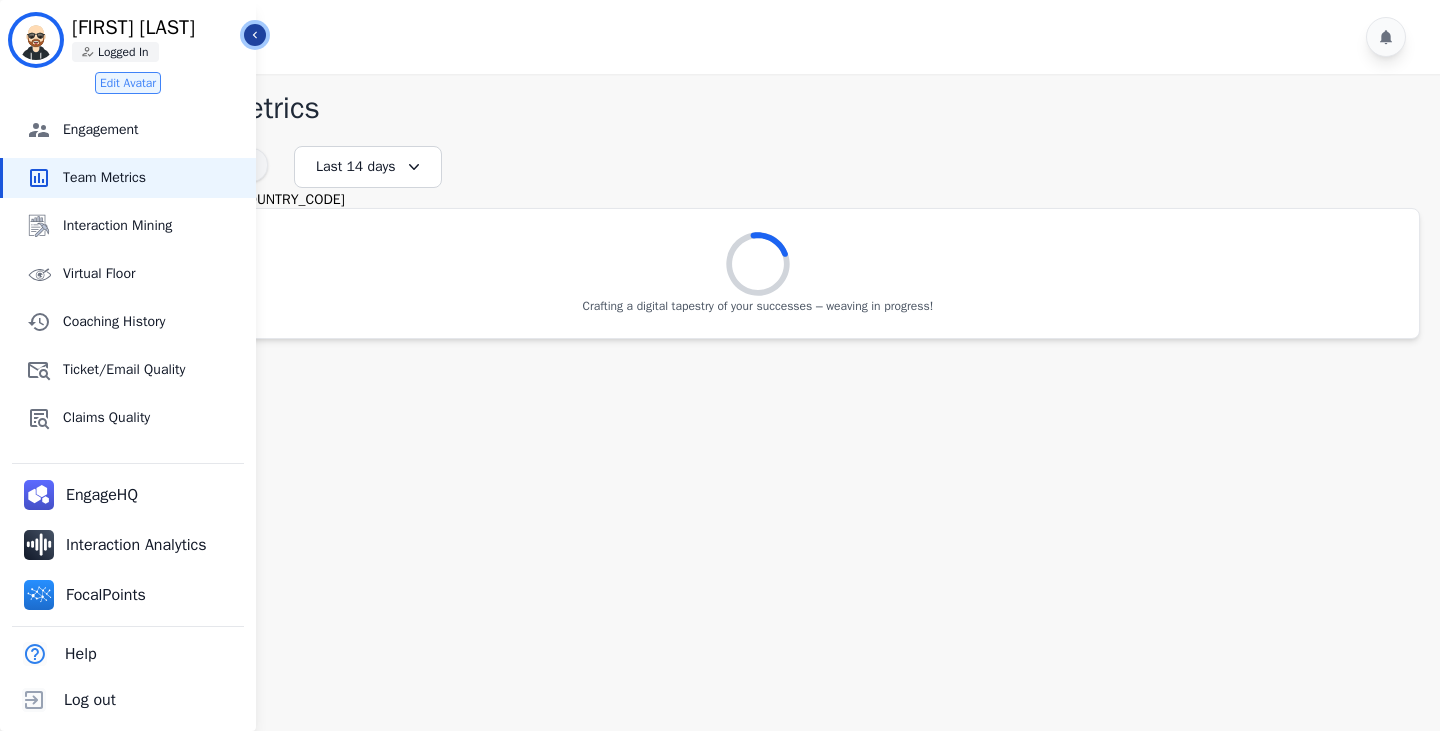 click 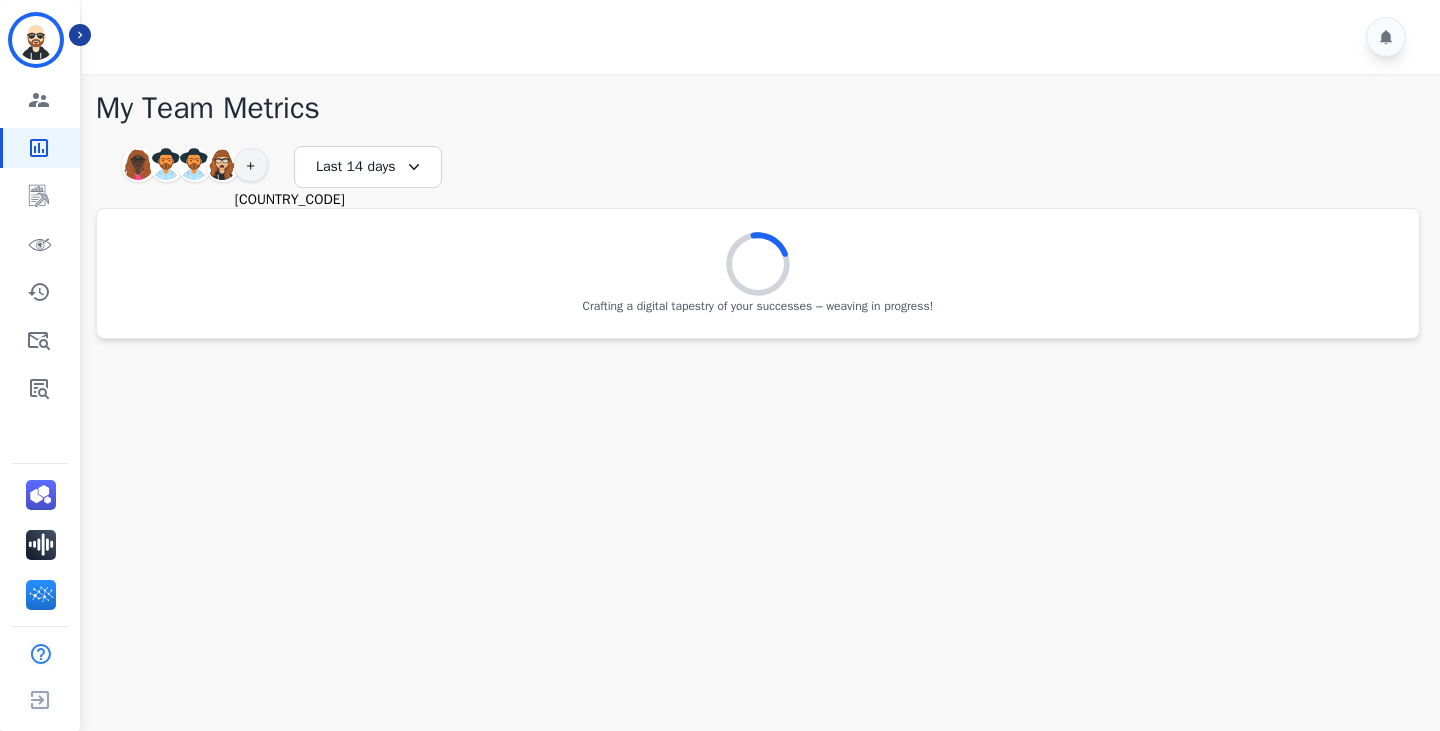 click on "Last 14 days" at bounding box center [368, 167] 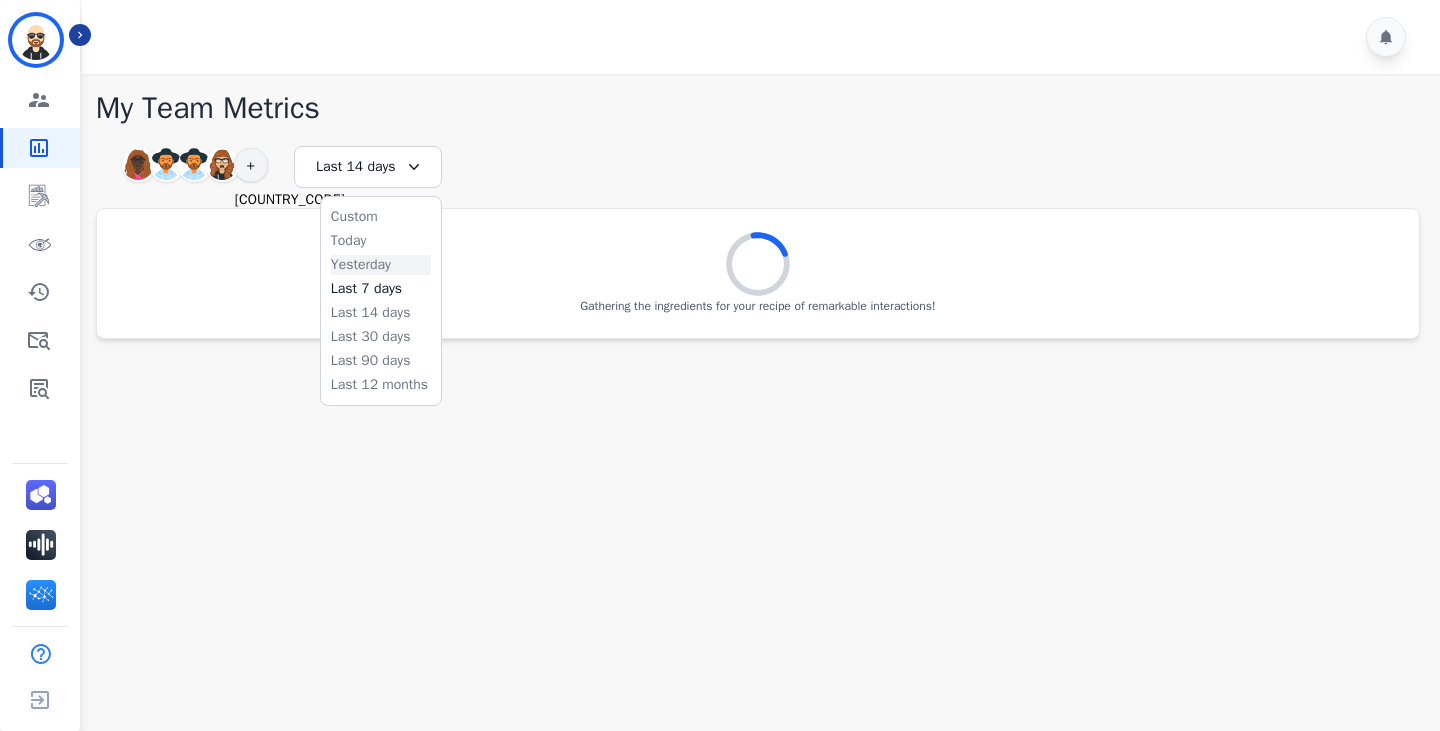 click on "Yesterday" at bounding box center [381, 265] 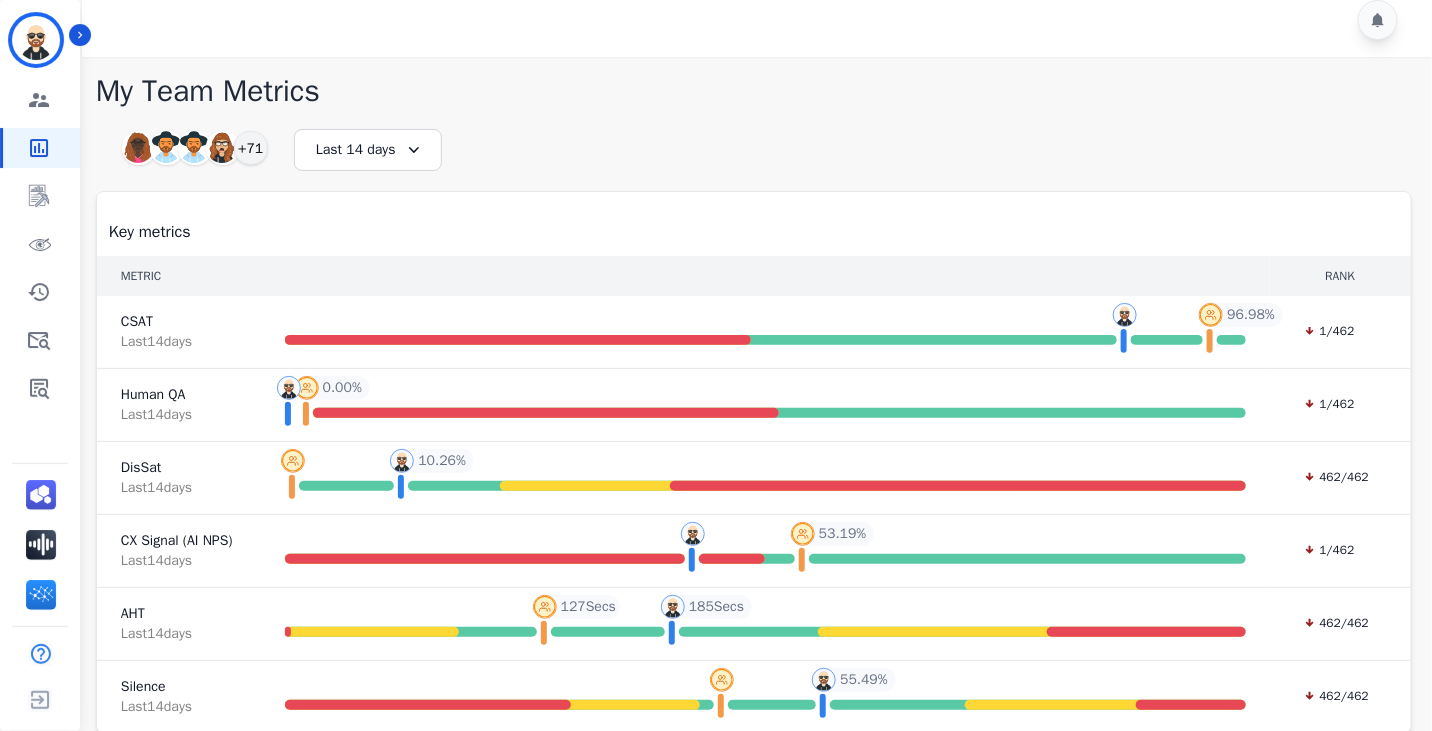 scroll, scrollTop: 0, scrollLeft: 0, axis: both 